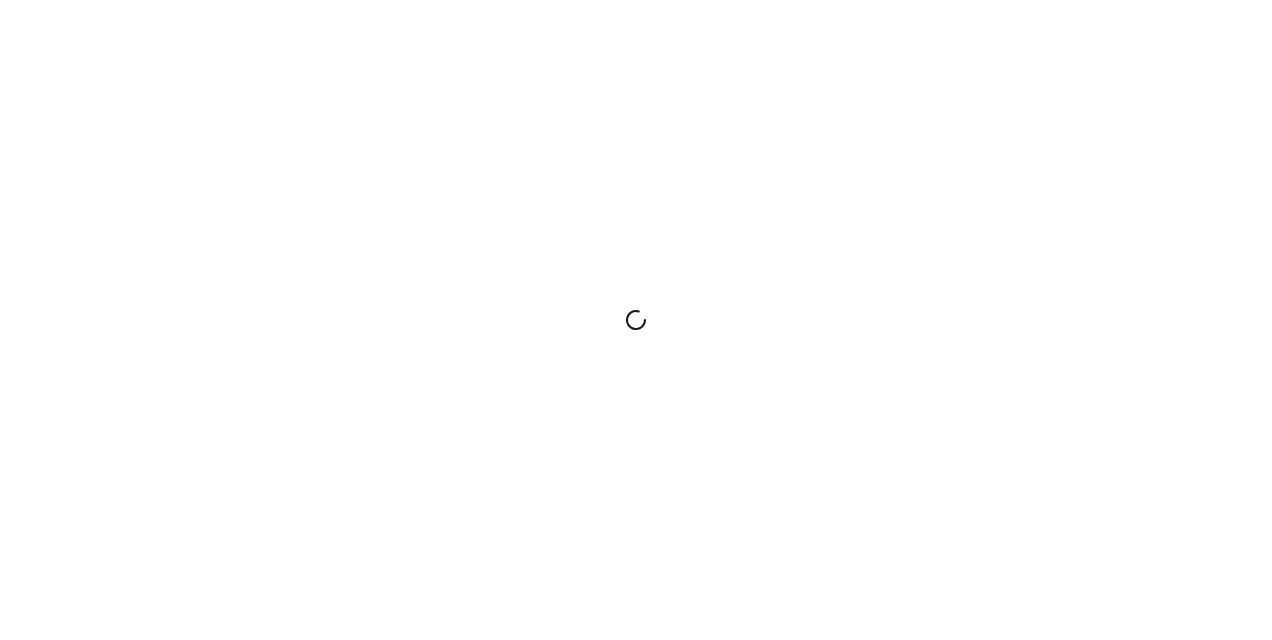 scroll, scrollTop: 0, scrollLeft: 0, axis: both 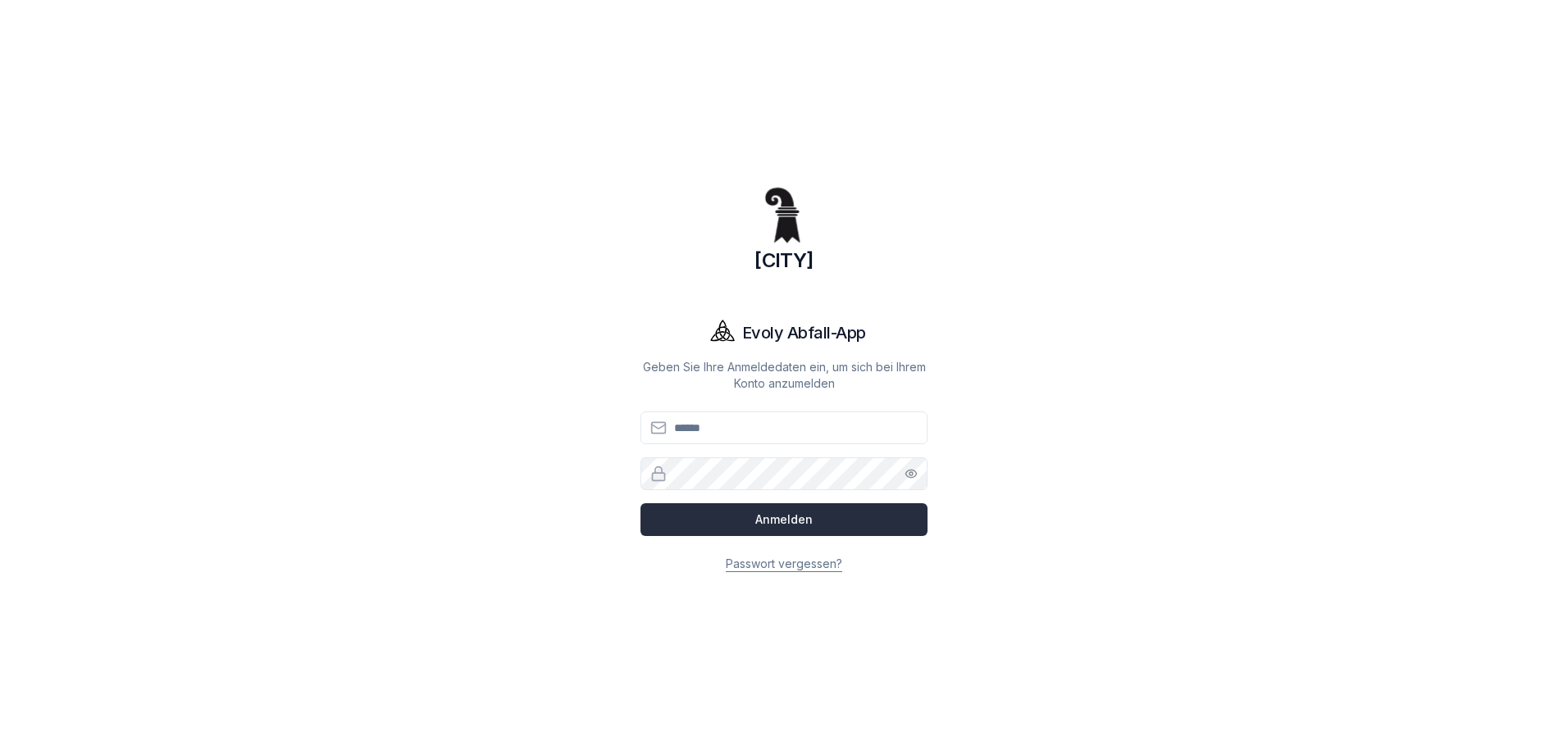 type on "**********" 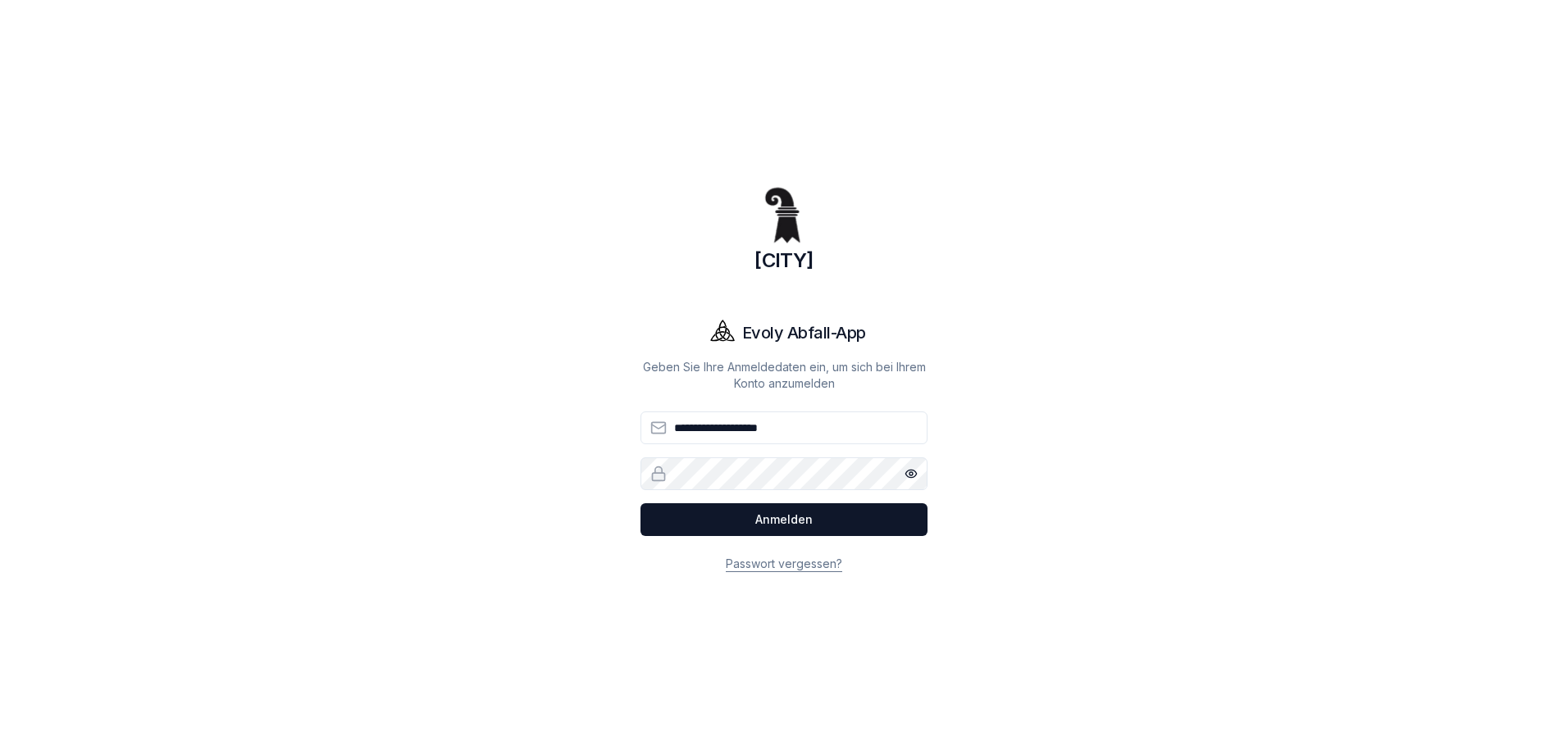 click on "Anmelden" at bounding box center [784, 520] 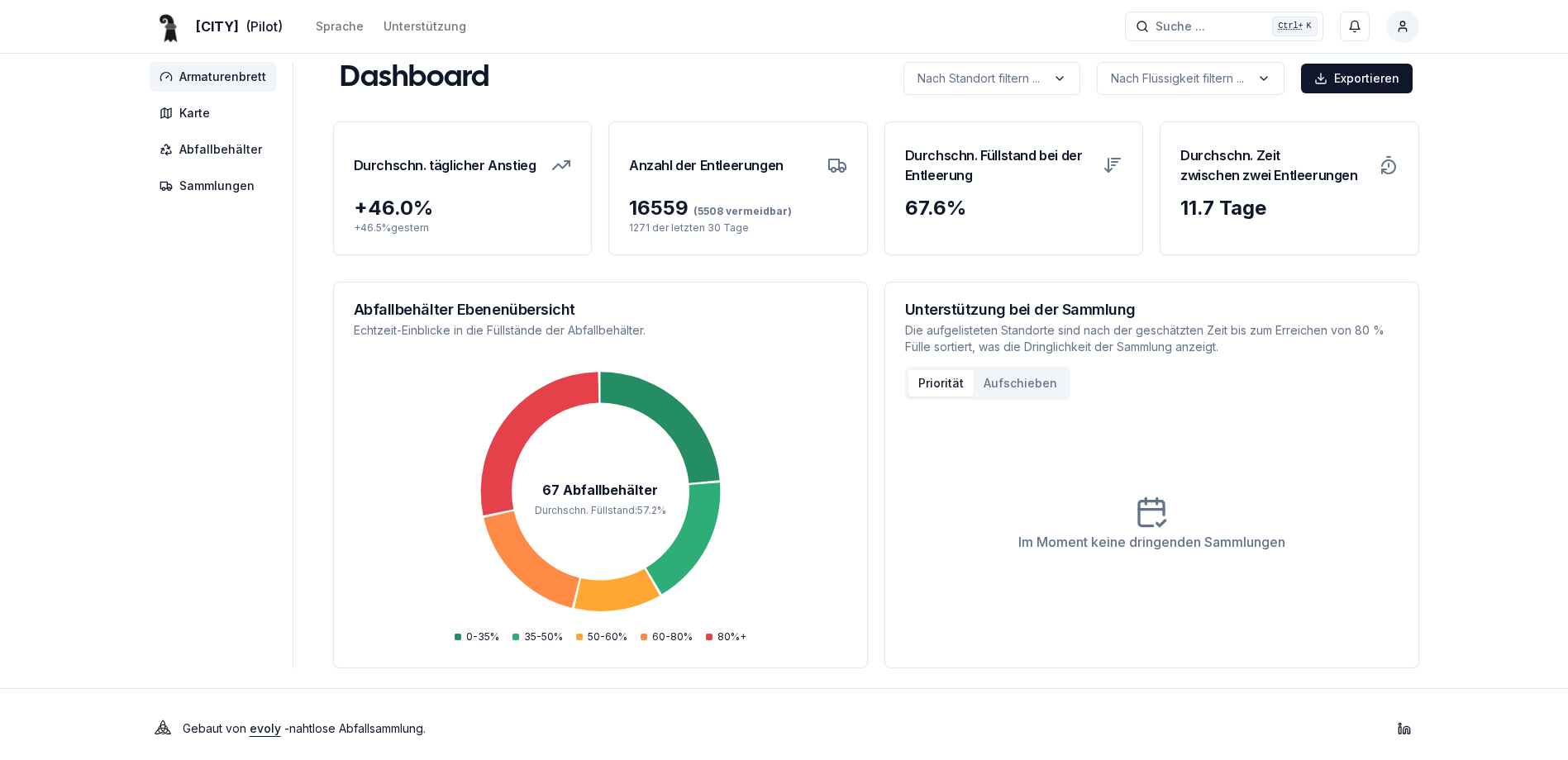 scroll, scrollTop: 0, scrollLeft: 0, axis: both 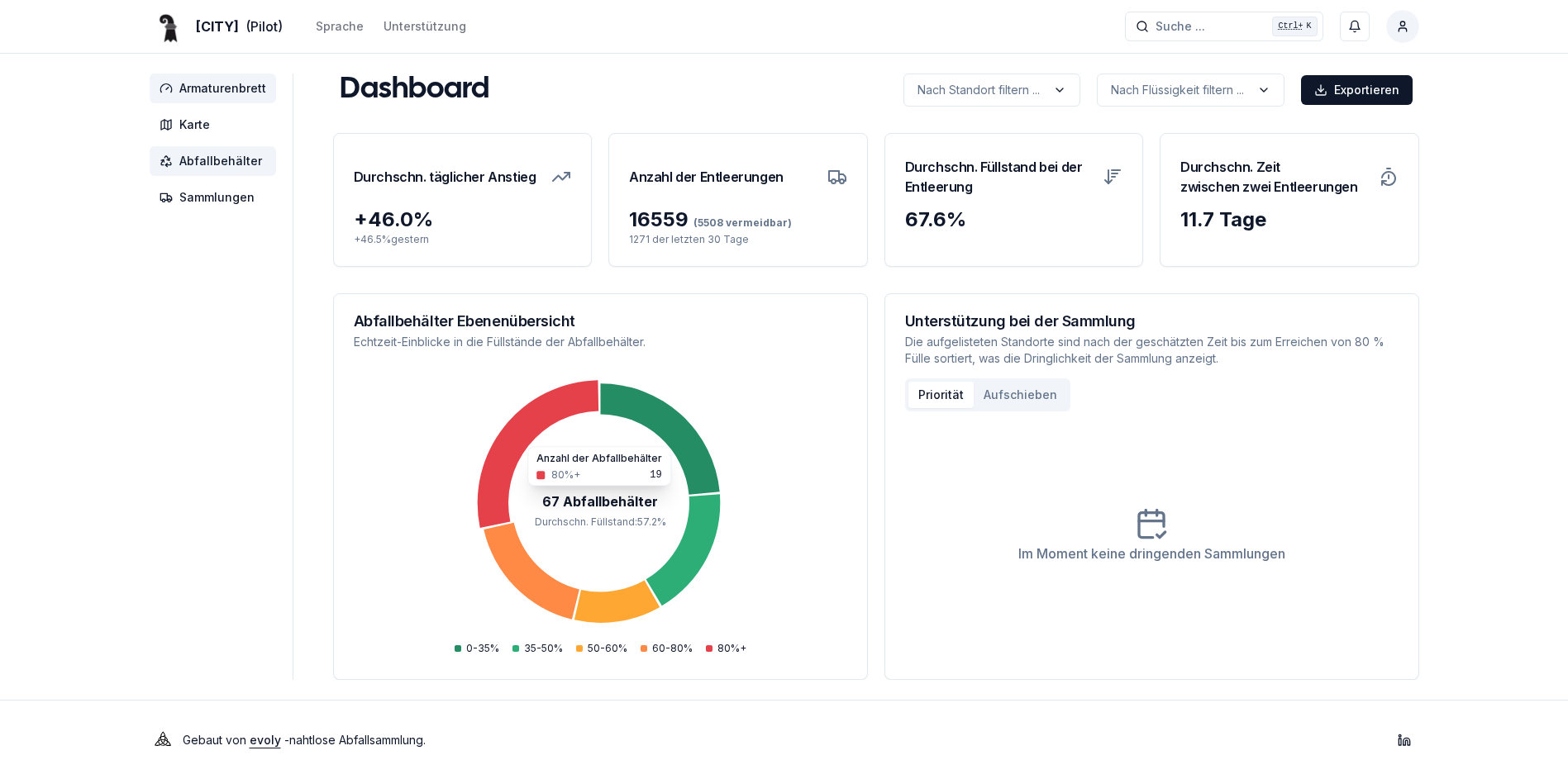 click on "Abfallbehälter" at bounding box center [212, 161] 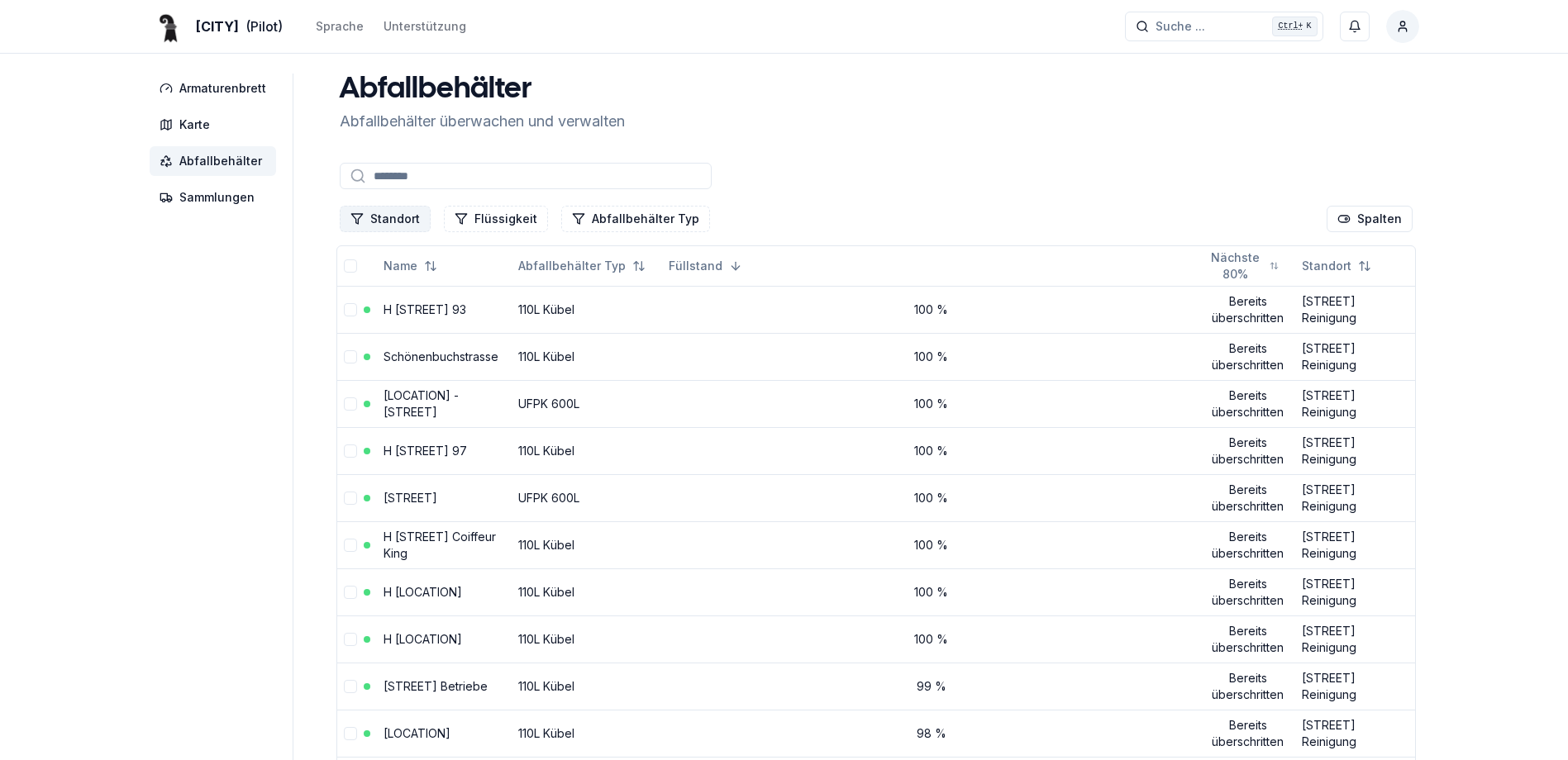 click on "Standort" at bounding box center (385, 219) 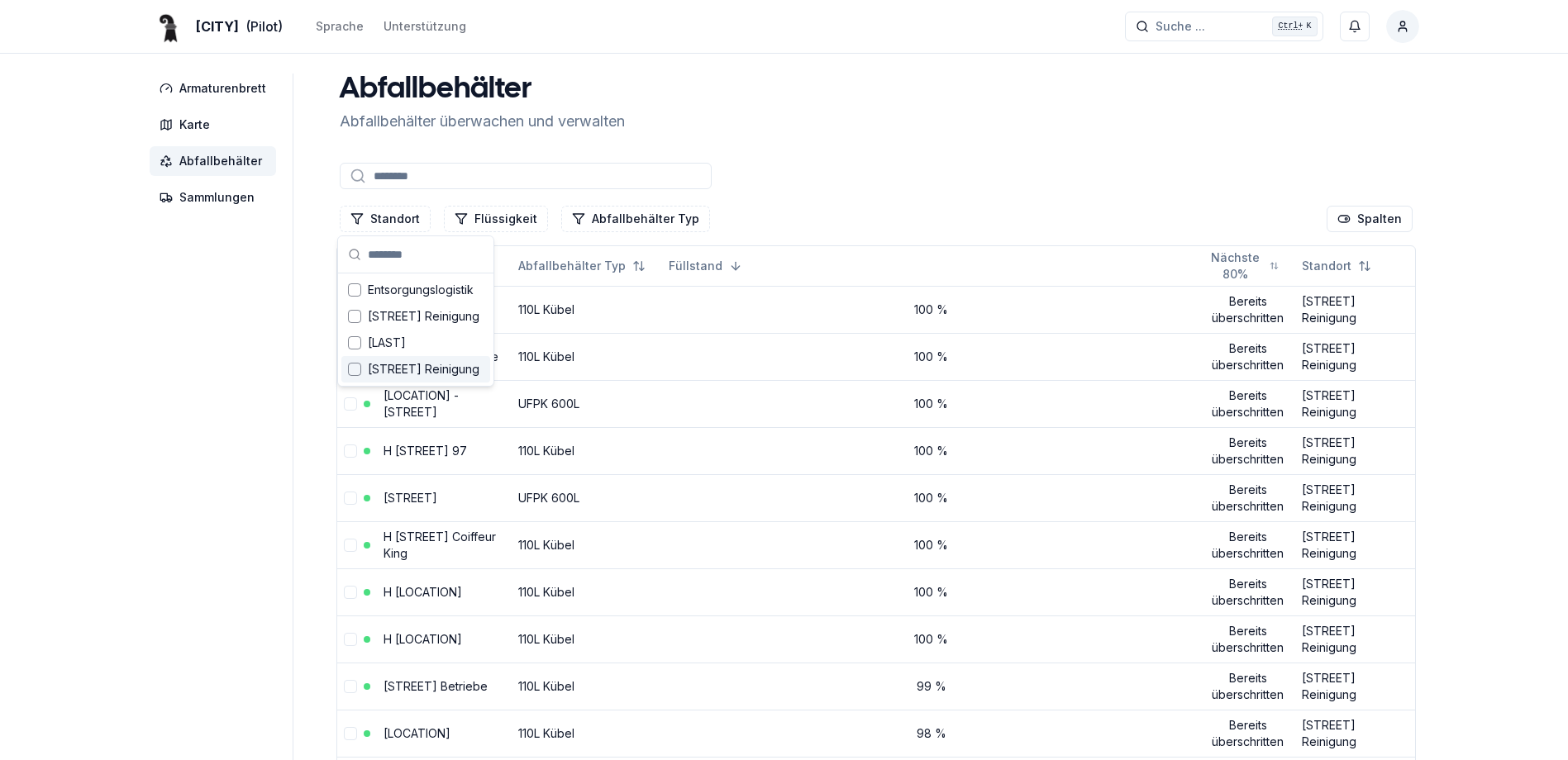 click on "[STREET] Reinigung" at bounding box center (423, 369) 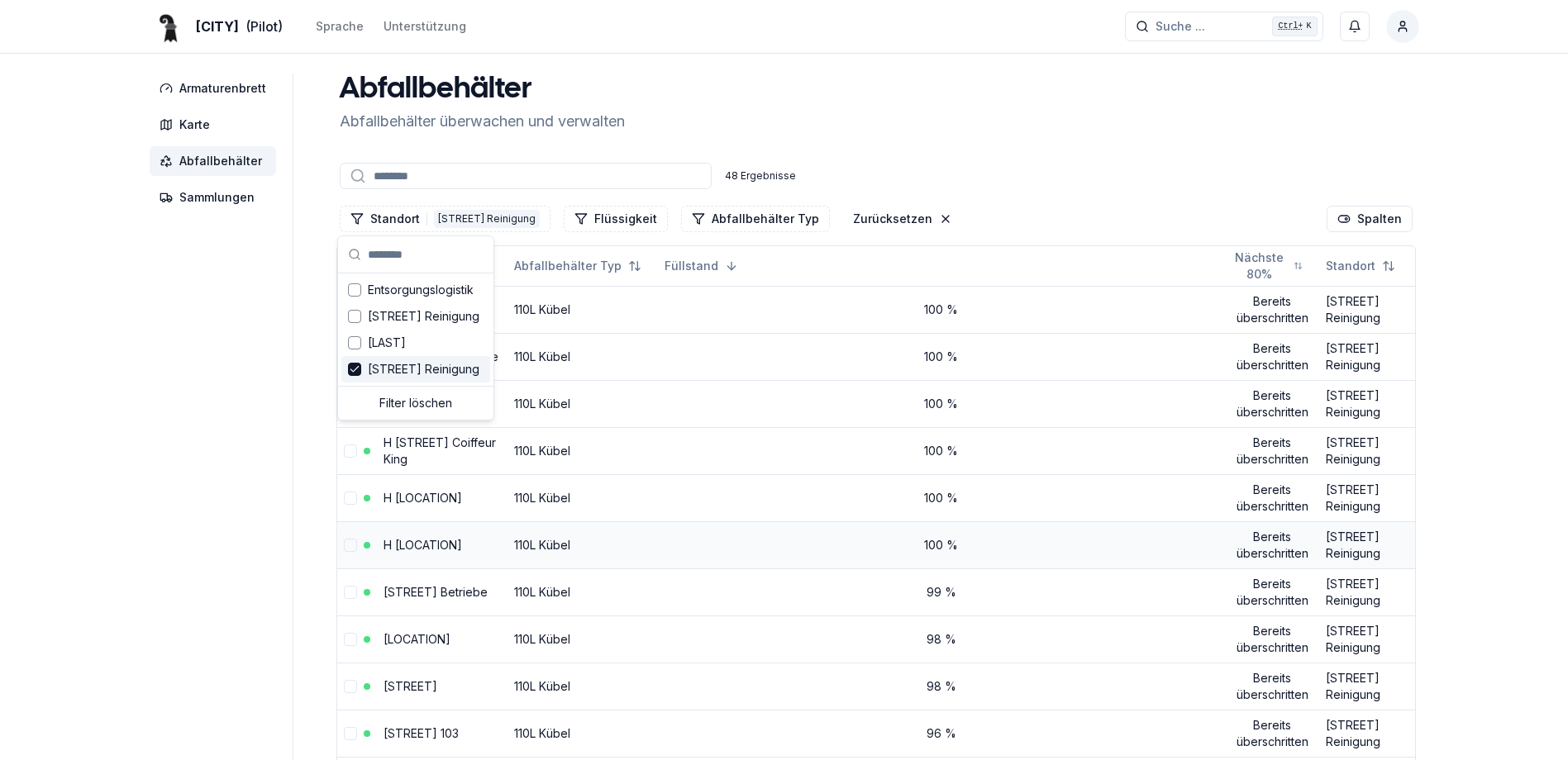 click on "[CAPACITY] Kübel" at bounding box center [583, 544] 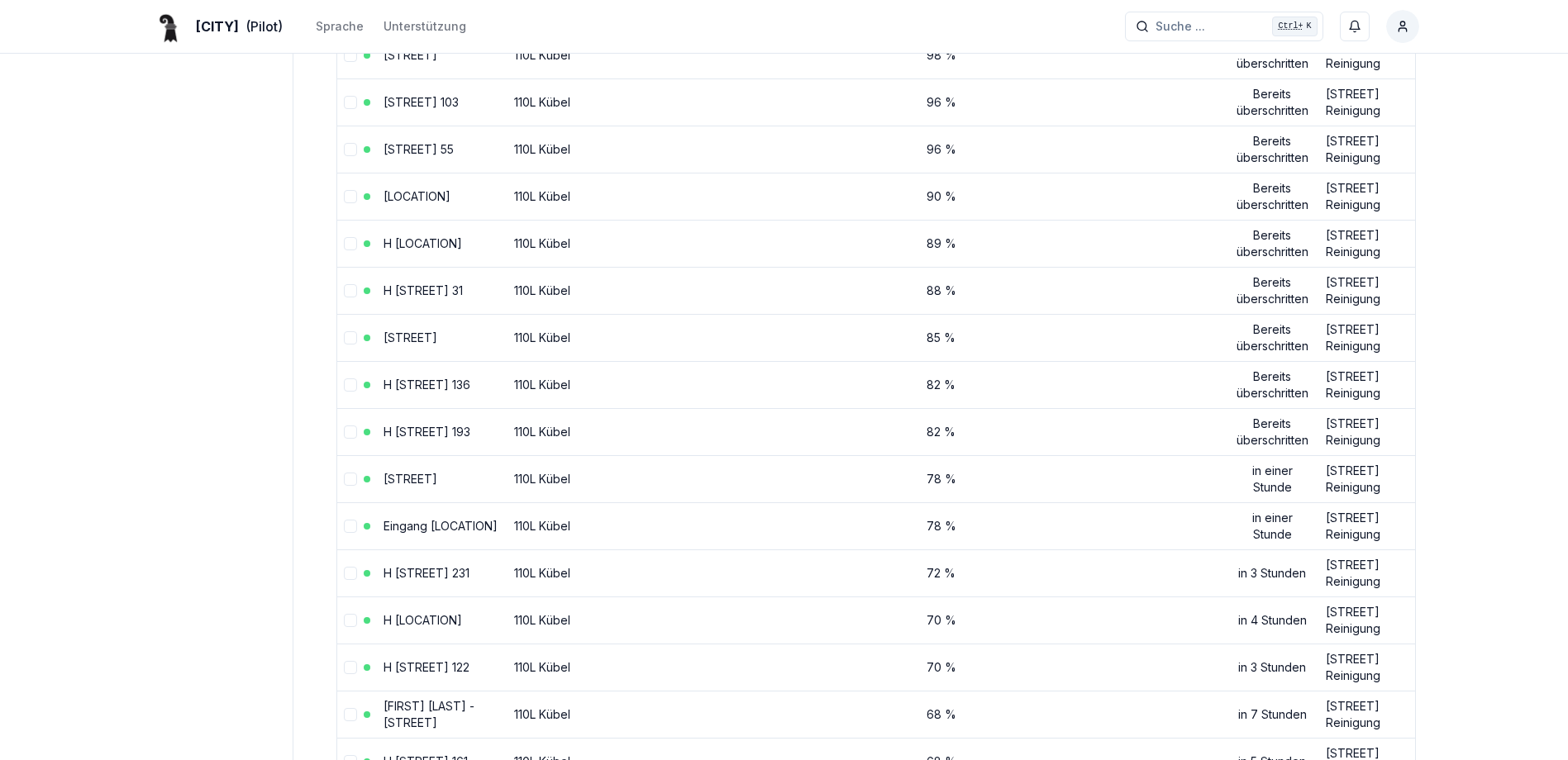 scroll, scrollTop: 661, scrollLeft: 0, axis: vertical 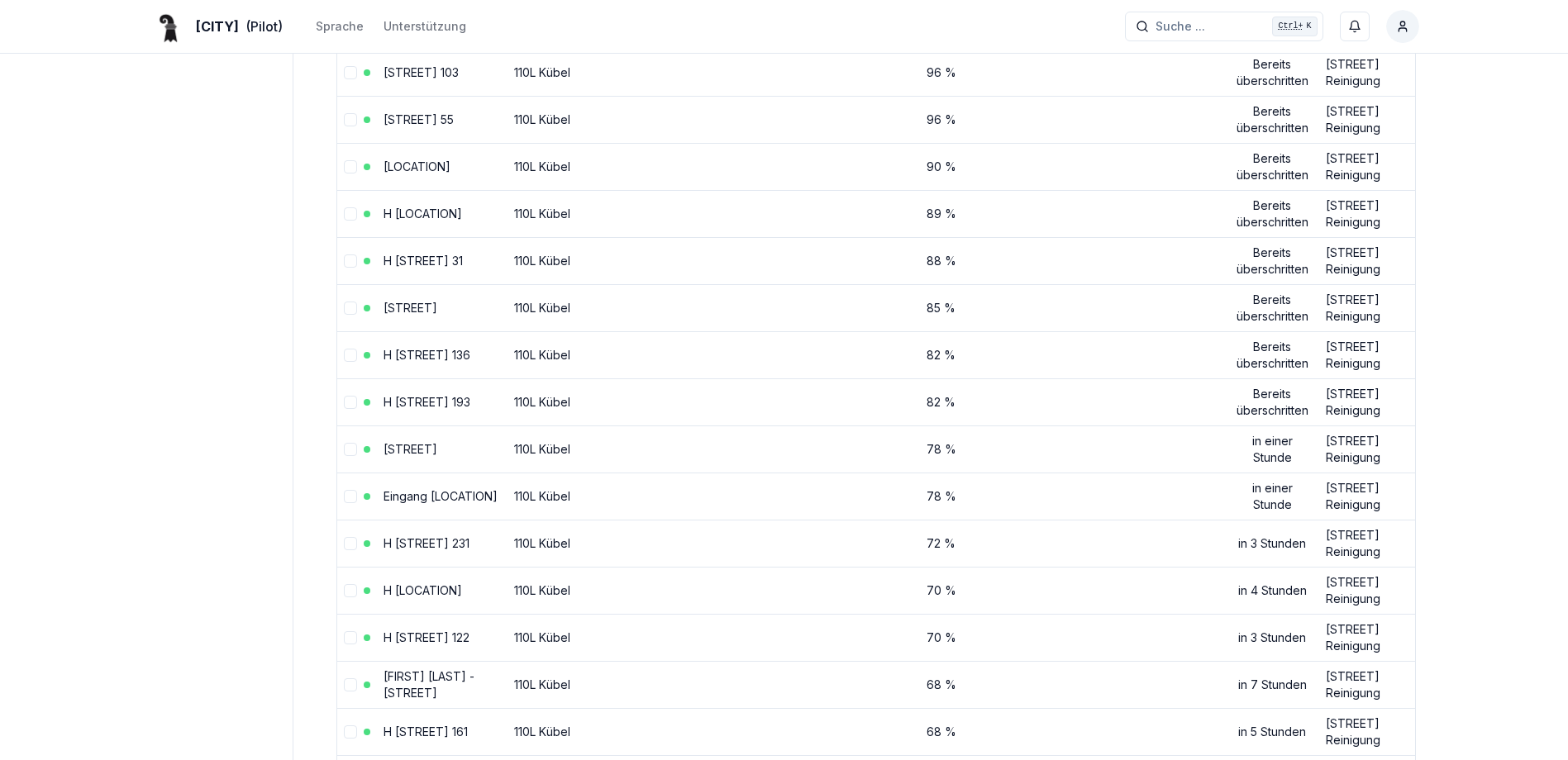 click on "H [STREET] [NUMBER]" at bounding box center (425, 1108) 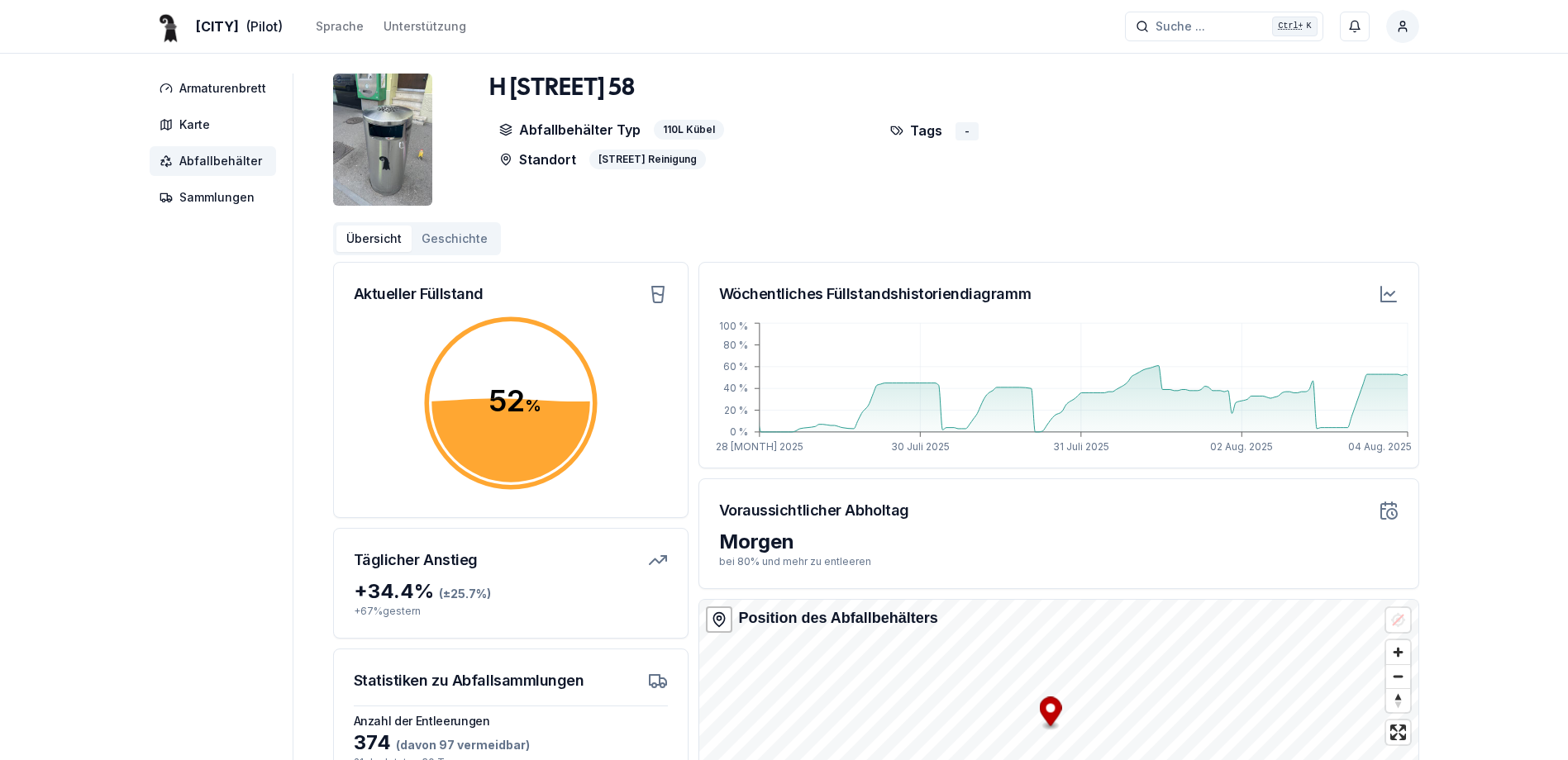 drag, startPoint x: 1510, startPoint y: 643, endPoint x: 1503, endPoint y: 713, distance: 70.34913 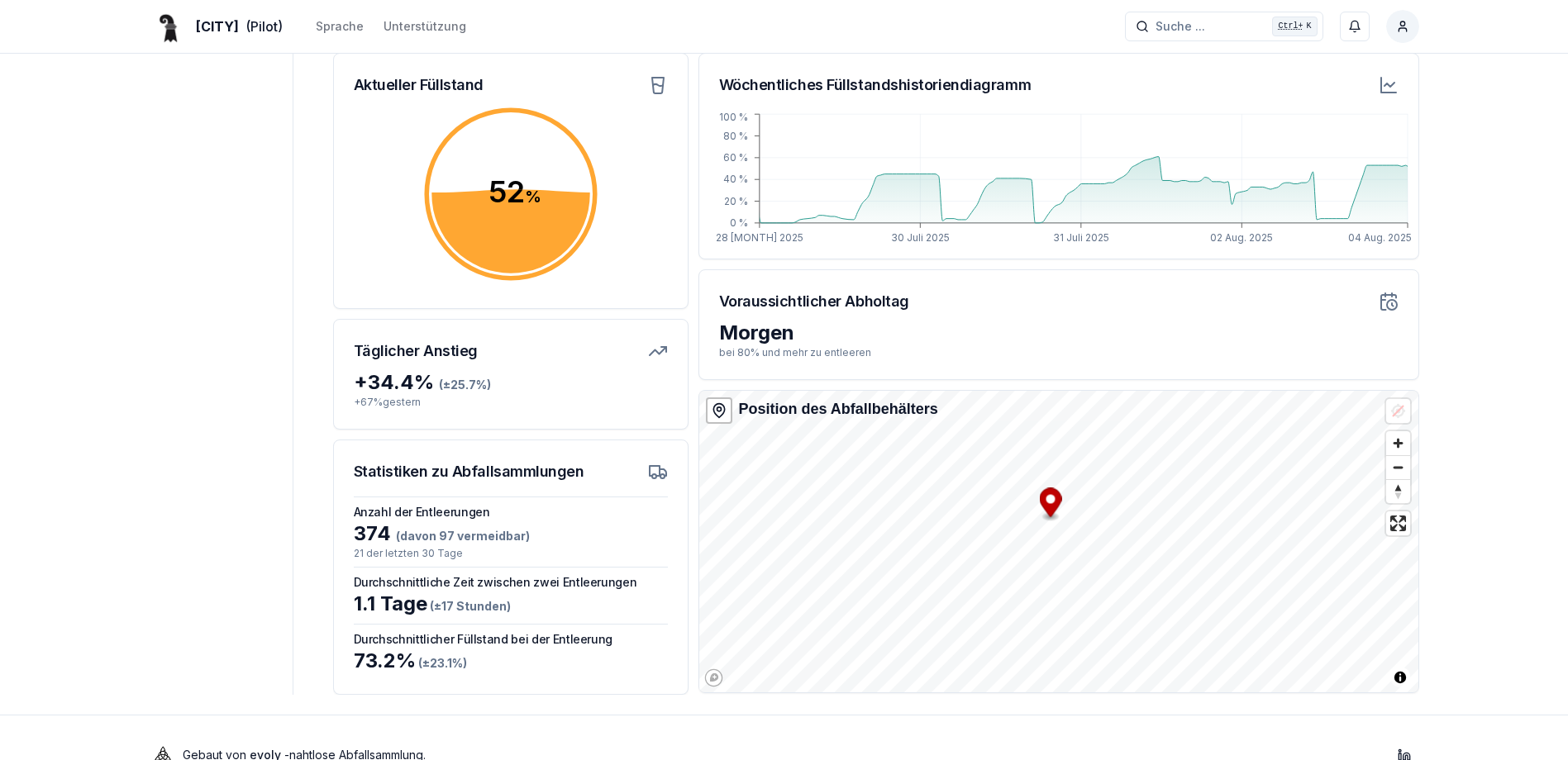 scroll, scrollTop: 244, scrollLeft: 0, axis: vertical 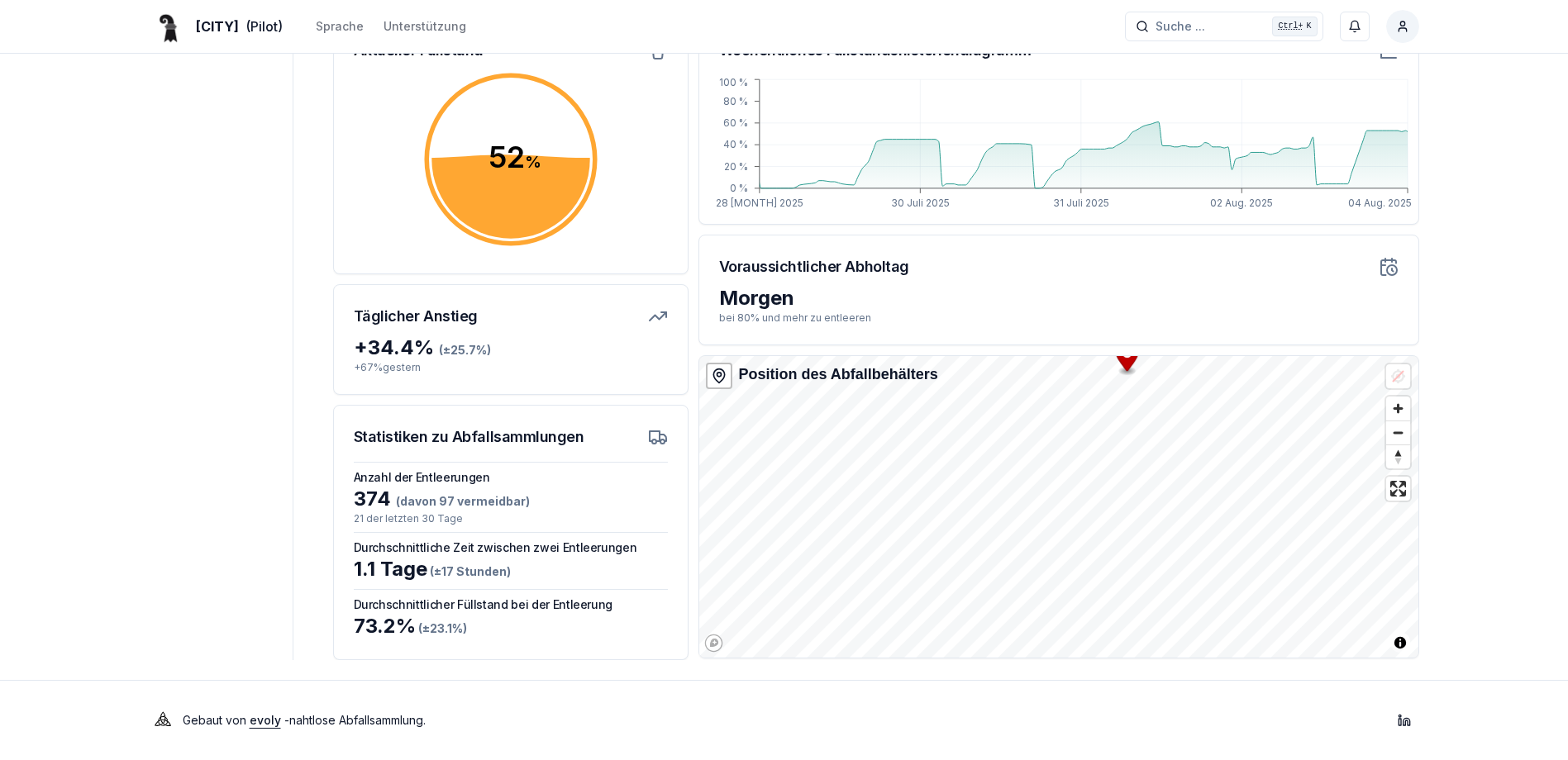 click on "Basel (Pilot) Sprache Unterstützung Suche ... Suche ... Ctrl+ K Osmon Llolluni Armaturenbrett Karte Abfallbehälter Sammlungen H Strassburgerallee 58 Abfallbehälter Typ 110L Kübel Standort Strassburger Reinigung Tags - Übersicht Geschichte Aktueller Füllstand 52 % 52 % Täglicher Anstieg + 34.4 %   (± 25.7 %) + 67 %  gestern Statistiken zu Abfallsammlungen Anzahl der Entleerungen 374    (davon 97 vermeidbar) 21   der letzten 30 Tage Durchschnittliche Zeit zwischen zwei Entleerungen 1.1 Tage   (± 17 Stunden ) Durchschnittlicher Füllstand bei der Entleerung 73.2 %   (± 23.1 %) Wöchentliches Füllstandshistoriendiagramm 28 Juli 2025 30 Juli 2025 31 Juli 2025 02 Aug. 2025 04 Aug. 2025 0 % 20 % 40 % 60 % 80 % 100 % Voraussichtlicher Abholtag Morgen bei 80% und mehr zu entleeren Position des Abfallbehälters © Mapbox   © OpenStreetMap   Improve this map Gebaut von   evoly   -  nahtlose Abfallsammlung . Linkedin 80" at bounding box center [784, 258] 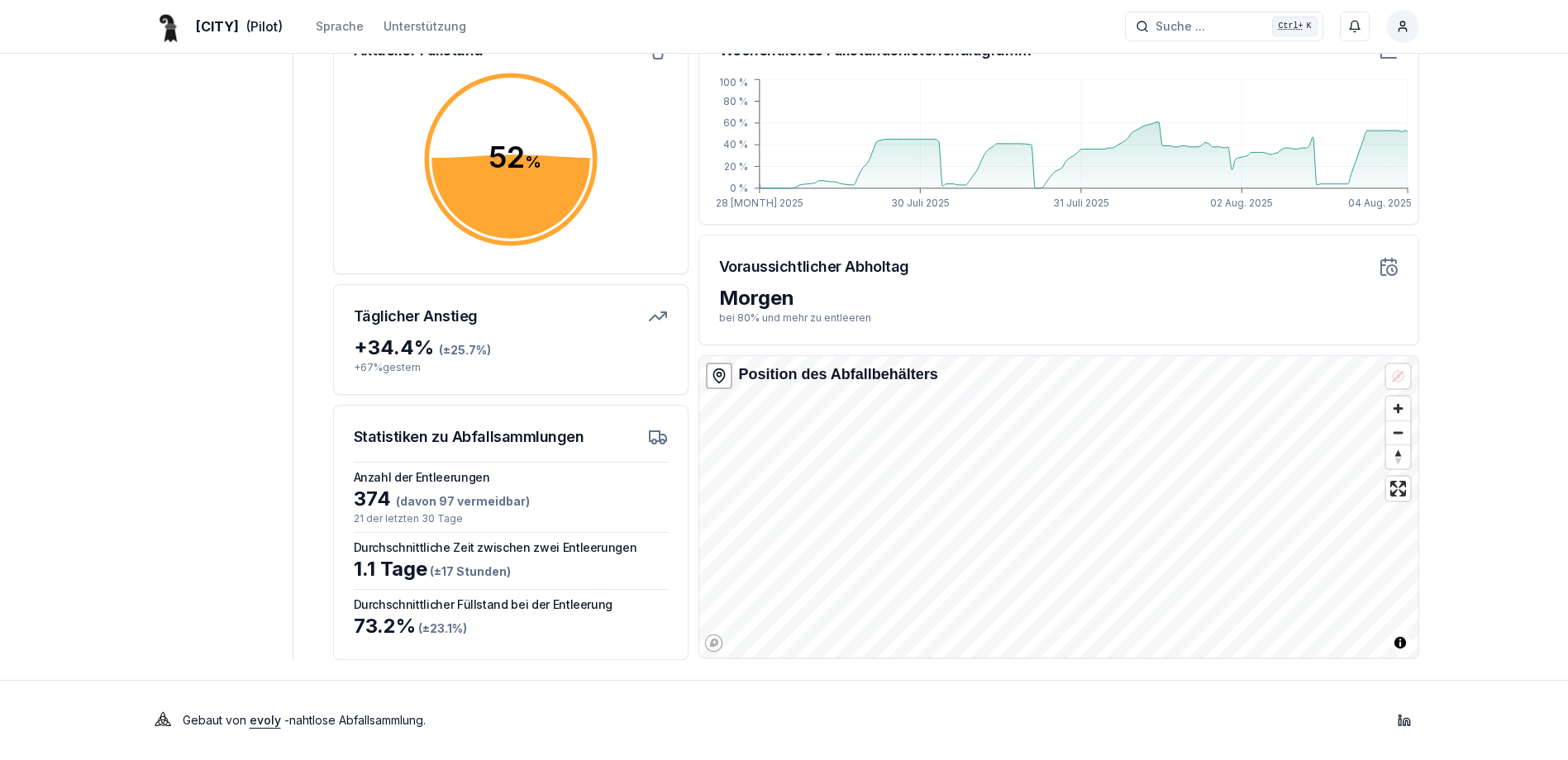 click on "Basel (Pilot) Sprache Unterstützung Suche ... Suche ... Ctrl+ K Osmon Llolluni Armaturenbrett Karte Abfallbehälter Sammlungen H Strassburgerallee 58 Abfallbehälter Typ 110L Kübel Standort Strassburger Reinigung Tags - Übersicht Geschichte Aktueller Füllstand 52 % 52 % Täglicher Anstieg + 34.4 %   (± 25.7 %) + 67 %  gestern Statistiken zu Abfallsammlungen Anzahl der Entleerungen 374    (davon 97 vermeidbar) 21   der letzten 30 Tage Durchschnittliche Zeit zwischen zwei Entleerungen 1.1 Tage   (± 17 Stunden ) Durchschnittlicher Füllstand bei der Entleerung 73.2 %   (± 23.1 %) Wöchentliches Füllstandshistoriendiagramm 28 Juli 2025 30 Juli 2025 31 Juli 2025 02 Aug. 2025 04 Aug. 2025 0 % 20 % 40 % 60 % 80 % 100 % Voraussichtlicher Abholtag Morgen bei 80% und mehr zu entleeren Position des Abfallbehälters © Mapbox   © OpenStreetMap   Improve this map Gebaut von   evoly   -  nahtlose Abfallsammlung . Linkedin 80" at bounding box center (784, 258) 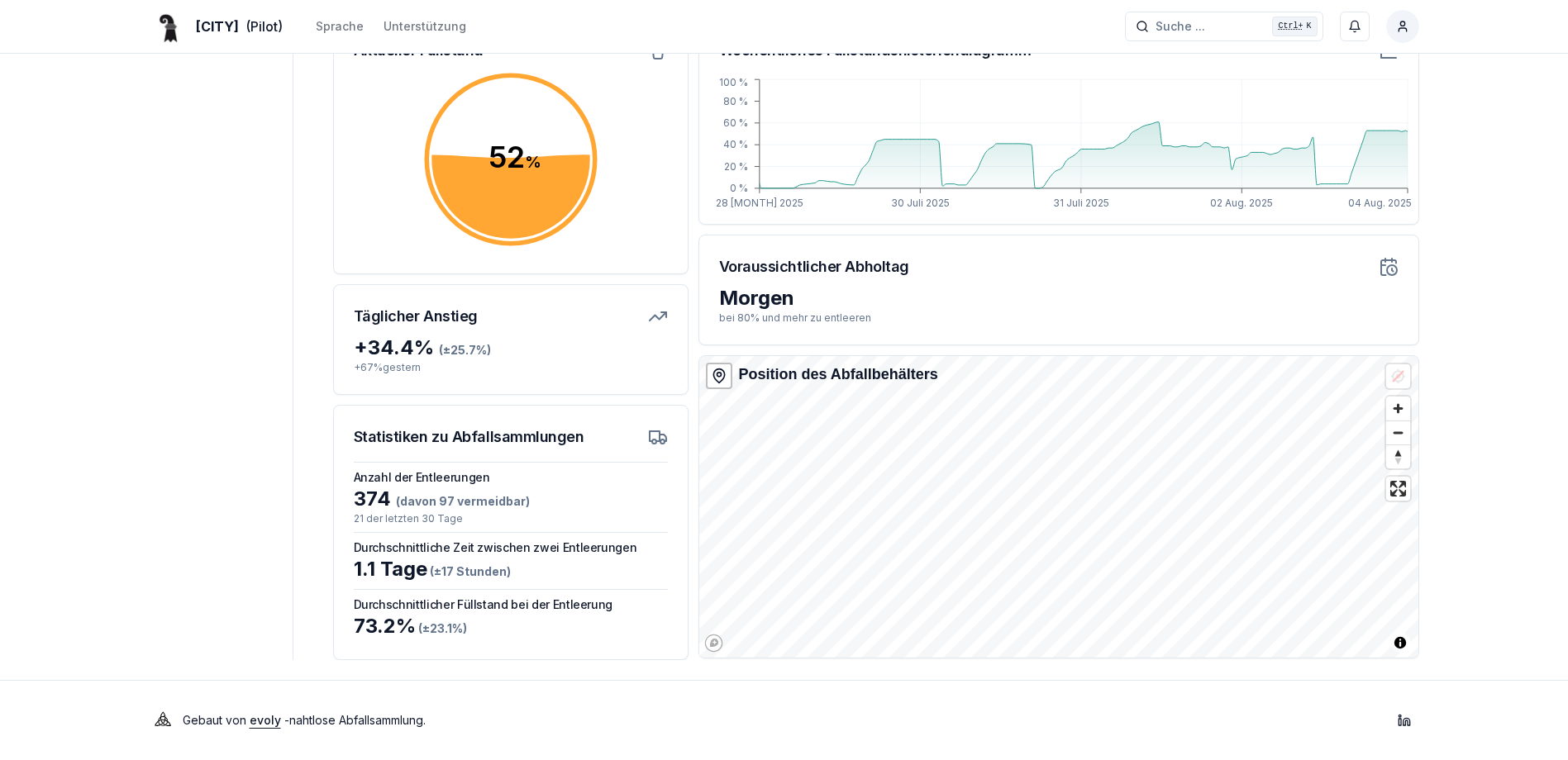 click on "Basel (Pilot) Sprache Unterstützung Suche ... Suche ... Ctrl+ K Osmon Llolluni Armaturenbrett Karte Abfallbehälter Sammlungen H Strassburgerallee 58 Abfallbehälter Typ 110L Kübel Standort Strassburger Reinigung Tags - Übersicht Geschichte Aktueller Füllstand 52 % 52 % Täglicher Anstieg + 34.4 %   (± 25.7 %) + 67 %  gestern Statistiken zu Abfallsammlungen Anzahl der Entleerungen 374    (davon 97 vermeidbar) 21   der letzten 30 Tage Durchschnittliche Zeit zwischen zwei Entleerungen 1.1 Tage   (± 17 Stunden ) Durchschnittlicher Füllstand bei der Entleerung 73.2 %   (± 23.1 %) Wöchentliches Füllstandshistoriendiagramm 28 Juli 2025 30 Juli 2025 31 Juli 2025 02 Aug. 2025 04 Aug. 2025 0 % 20 % 40 % 60 % 80 % 100 % Voraussichtlicher Abholtag Morgen bei 80% und mehr zu entleeren Position des Abfallbehälters © Mapbox   © OpenStreetMap   Improve this map Gebaut von   evoly   -  nahtlose Abfallsammlung . Linkedin" at bounding box center [784, 258] 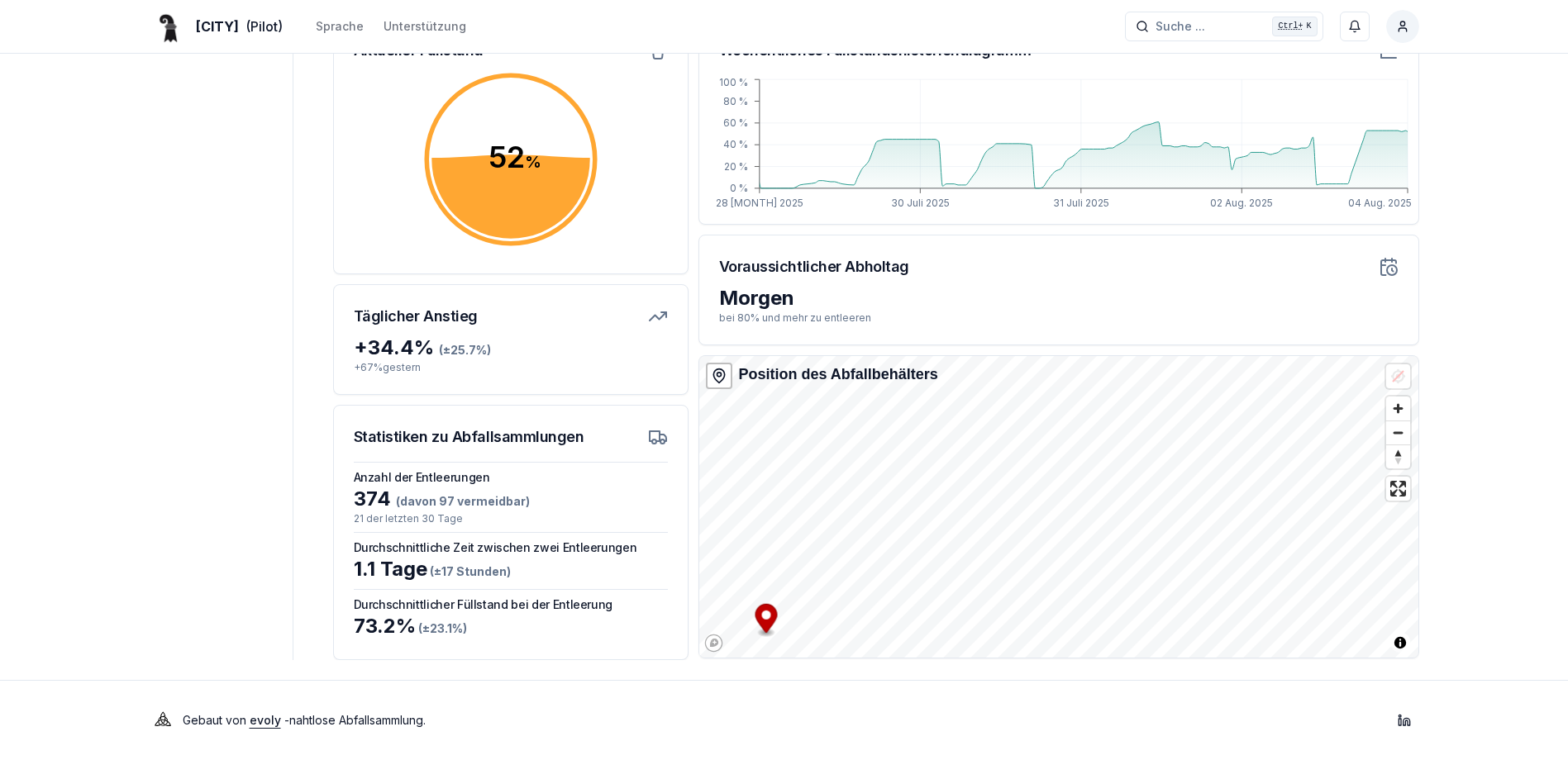 click on "Basel (Pilot) Sprache Unterstützung Suche ... Suche ... Ctrl+ K Osmon Llolluni Armaturenbrett Karte Abfallbehälter Sammlungen H Strassburgerallee 58 Abfallbehälter Typ 110L Kübel Standort Strassburger Reinigung Tags - Übersicht Geschichte Aktueller Füllstand 52 % 52 % Täglicher Anstieg + 34.4 %   (± 25.7 %) + 67 %  gestern Statistiken zu Abfallsammlungen Anzahl der Entleerungen 374    (davon 97 vermeidbar) 21   der letzten 30 Tage Durchschnittliche Zeit zwischen zwei Entleerungen 1.1 Tage   (± 17 Stunden ) Durchschnittlicher Füllstand bei der Entleerung 73.2 %   (± 23.1 %) Wöchentliches Füllstandshistoriendiagramm 28 Juli 2025 30 Juli 2025 31 Juli 2025 02 Aug. 2025 04 Aug. 2025 0 % 20 % 40 % 60 % 80 % 100 % Voraussichtlicher Abholtag Morgen bei 80% und mehr zu entleeren Position des Abfallbehälters © Mapbox   © OpenStreetMap   Improve this map Gebaut von   evoly   -  nahtlose Abfallsammlung . Linkedin" at bounding box center (784, 258) 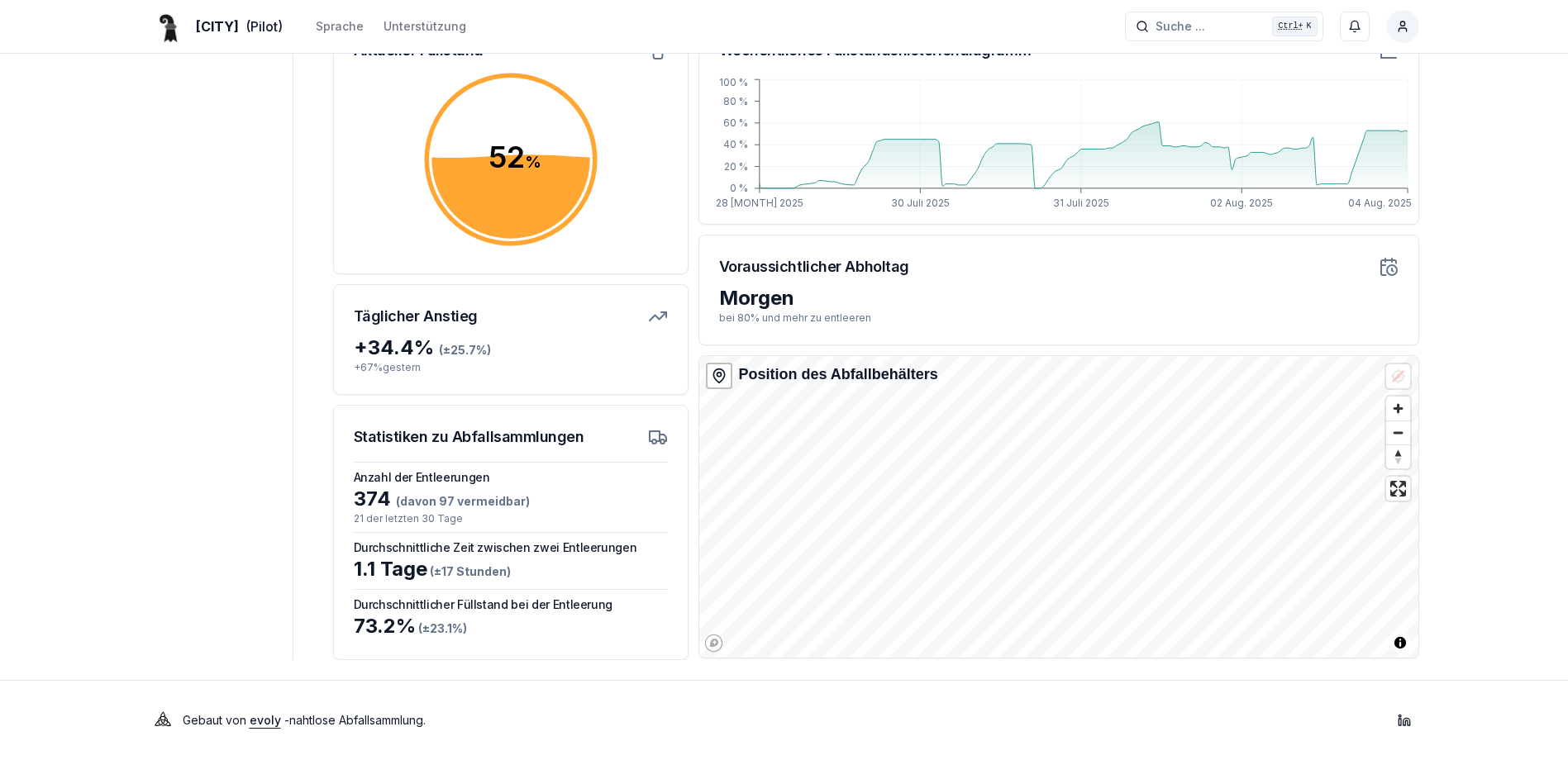 click 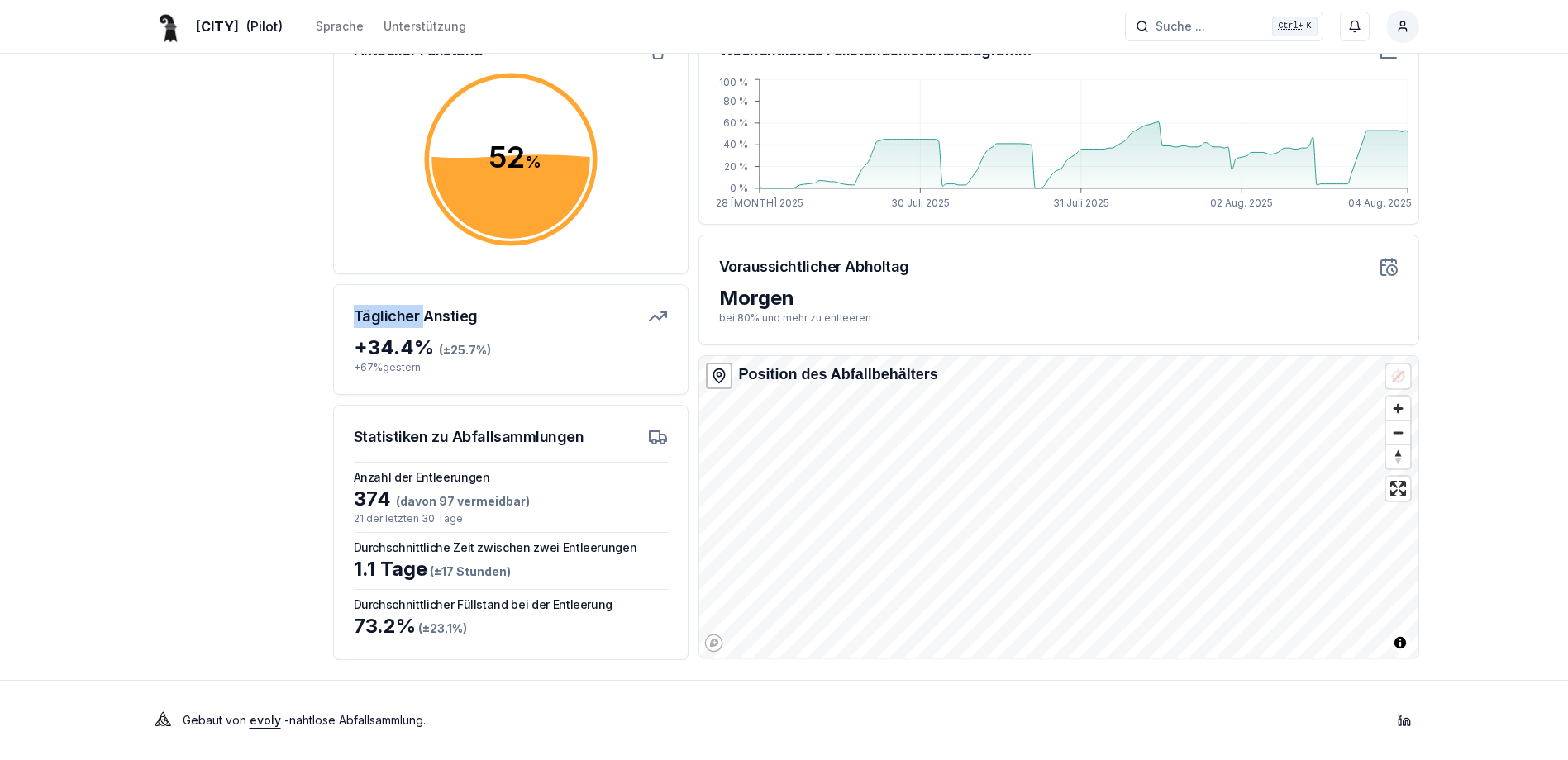 click 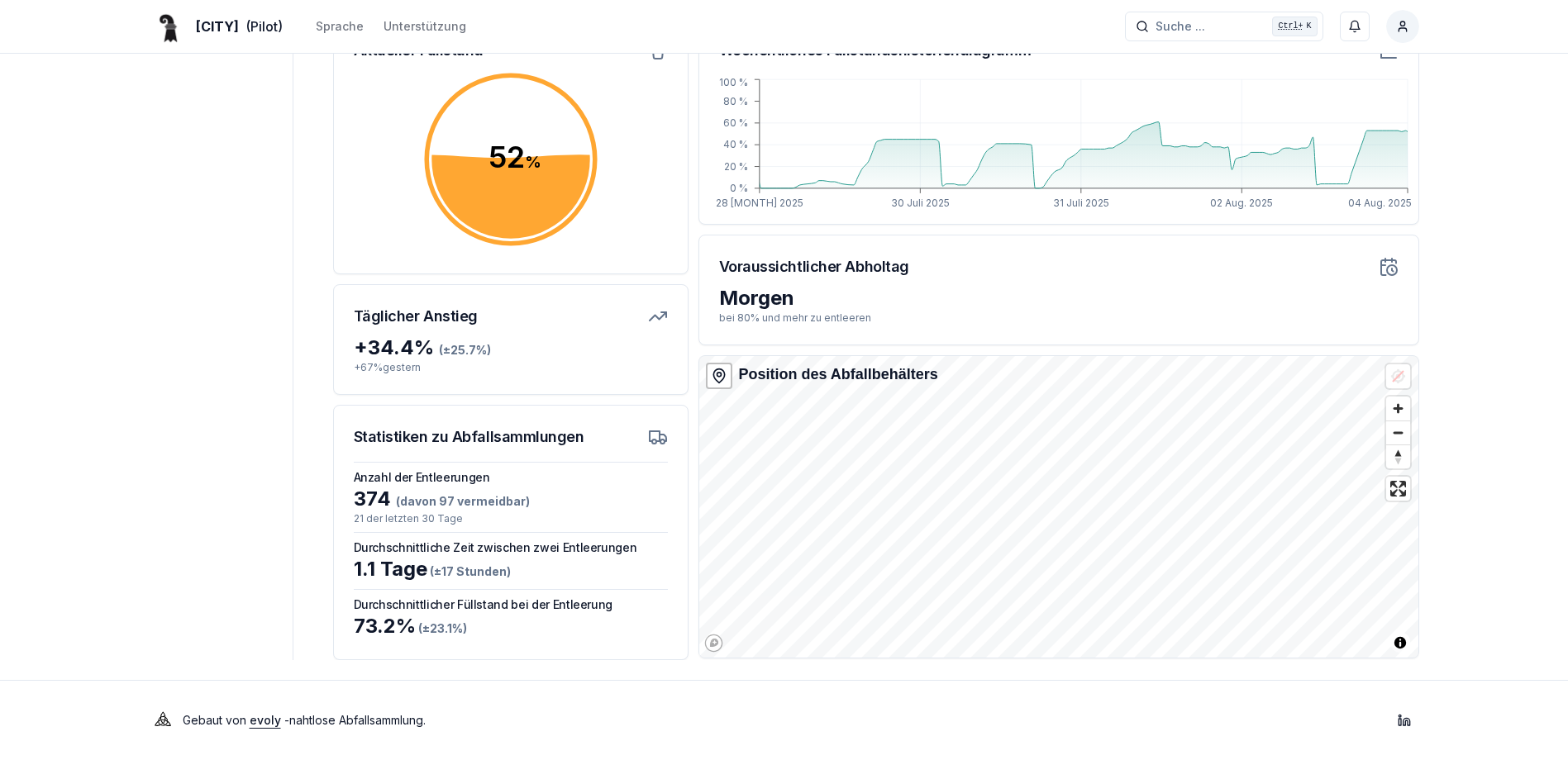 drag, startPoint x: 506, startPoint y: 157, endPoint x: 617, endPoint y: 235, distance: 135.66503 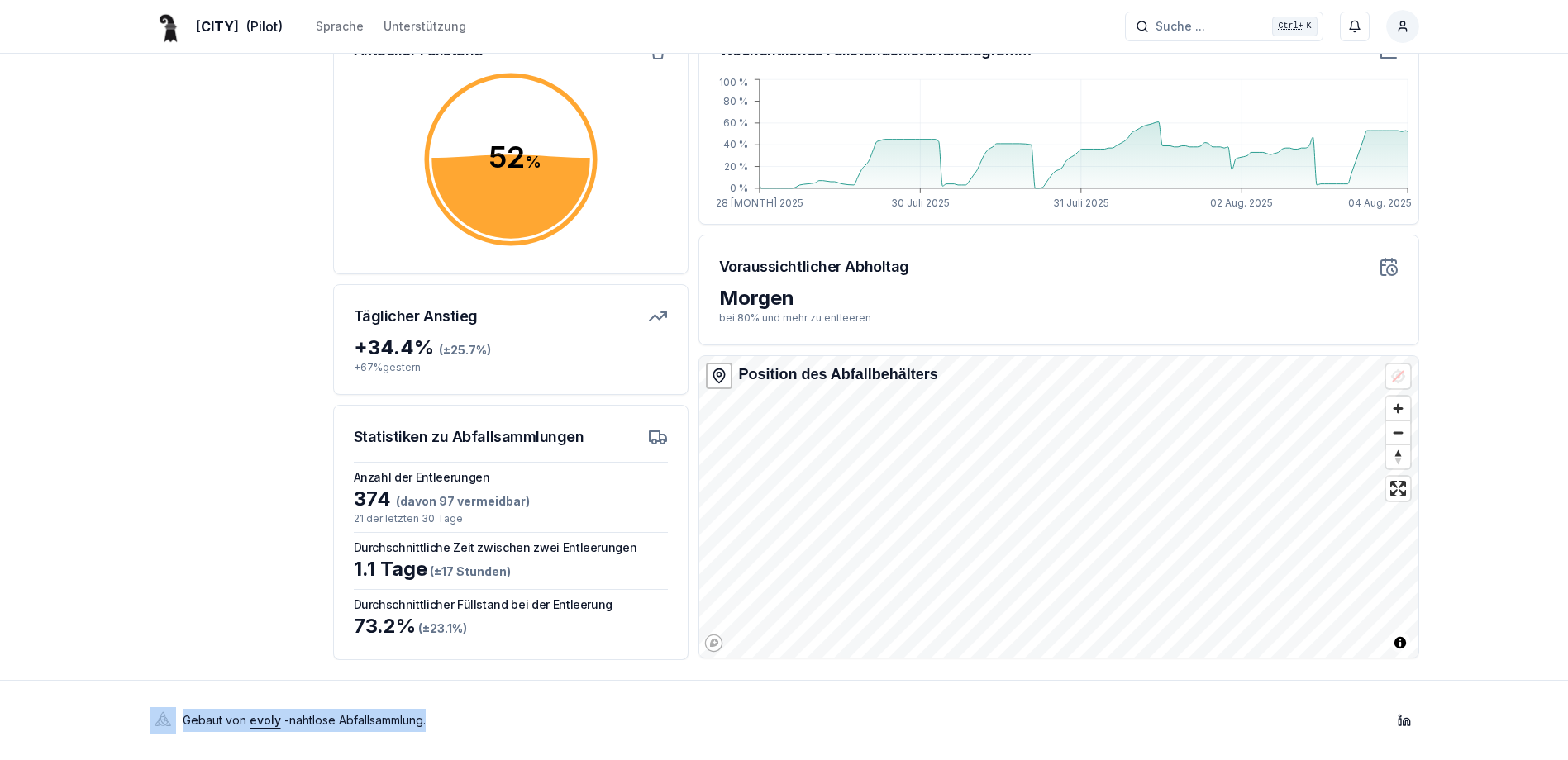 click on "Basel (Pilot) Sprache Unterstützung Suche ... Suche ... Ctrl+ K Osmon Llolluni Armaturenbrett Karte Abfallbehälter Sammlungen H Strassburgerallee 58 Abfallbehälter Typ 110L Kübel Standort Strassburger Reinigung Tags - Übersicht Geschichte Aktueller Füllstand 52 % 52 % Täglicher Anstieg + 34.4 %   (± 25.7 %) + 67 %  gestern Statistiken zu Abfallsammlungen Anzahl der Entleerungen 374    (davon 97 vermeidbar) 21   der letzten 30 Tage Durchschnittliche Zeit zwischen zwei Entleerungen 1.1 Tage   (± 17 Stunden ) Durchschnittlicher Füllstand bei der Entleerung 73.2 %   (± 23.1 %) Wöchentliches Füllstandshistoriendiagramm 28 Juli 2025 30 Juli 2025 31 Juli 2025 02 Aug. 2025 04 Aug. 2025 0 % 20 % 40 % 60 % 80 % 100 % Voraussichtlicher Abholtag Morgen bei 80% und mehr zu entleeren Position des Abfallbehälters © Mapbox   © OpenStreetMap   Improve this map Gebaut von   evoly   -  nahtlose Abfallsammlung . Linkedin" at bounding box center [784, 258] 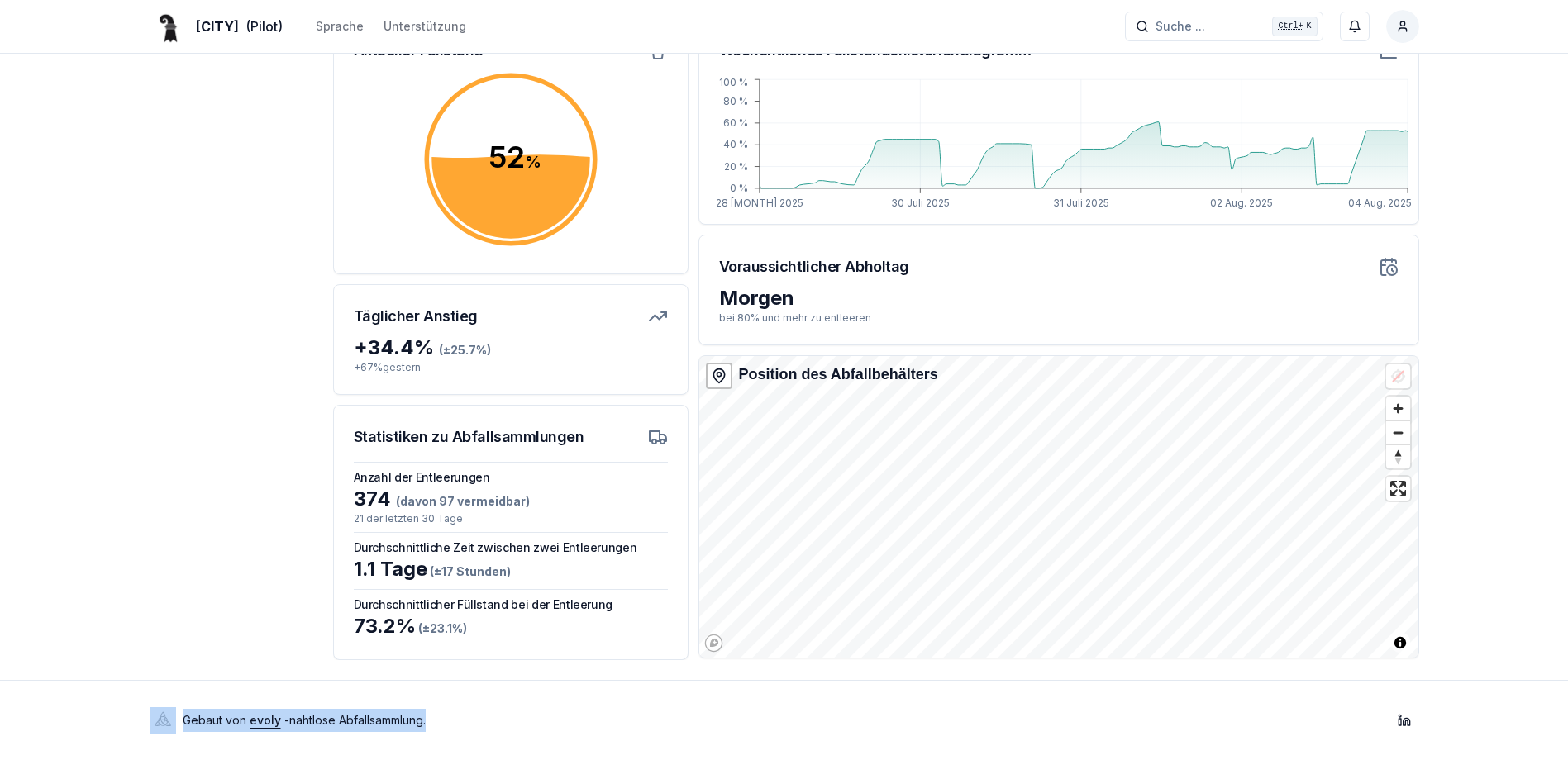 drag, startPoint x: 904, startPoint y: 679, endPoint x: 1361, endPoint y: 321, distance: 580.5282 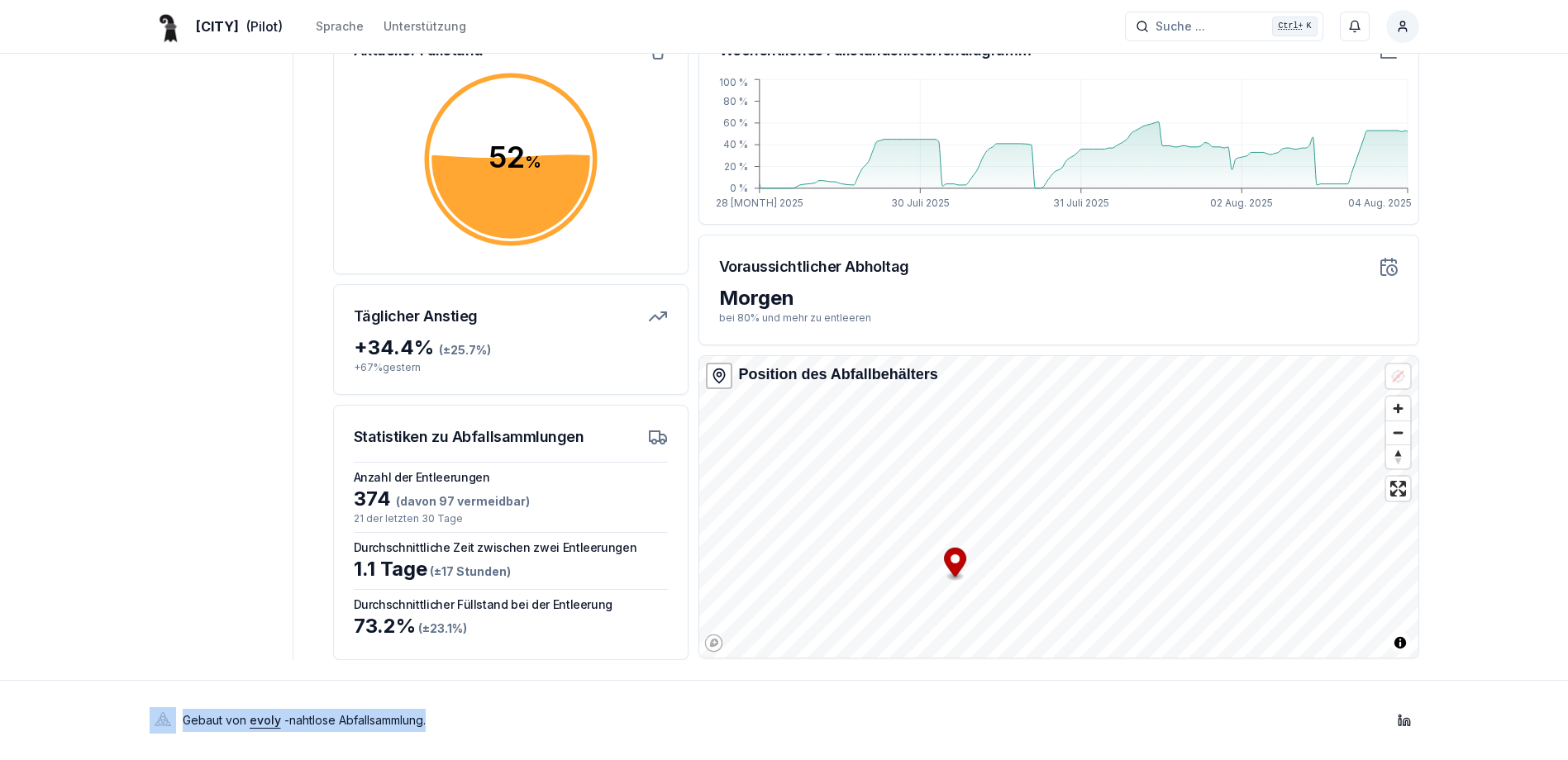 click on "Wöchentliches Füllstandshistoriendiagramm 28 Juli 2025 30 Juli 2025 31 Juli 2025 02 Aug. 2025 04 Aug. 2025 0 % 20 % 40 % 60 % 80 % 100 % Voraussichtlicher Abholtag Morgen bei 80% und mehr zu entleeren Position des Abfallbehälters © Mapbox   © OpenStreetMap   Improve this map" at bounding box center [1059, 339] 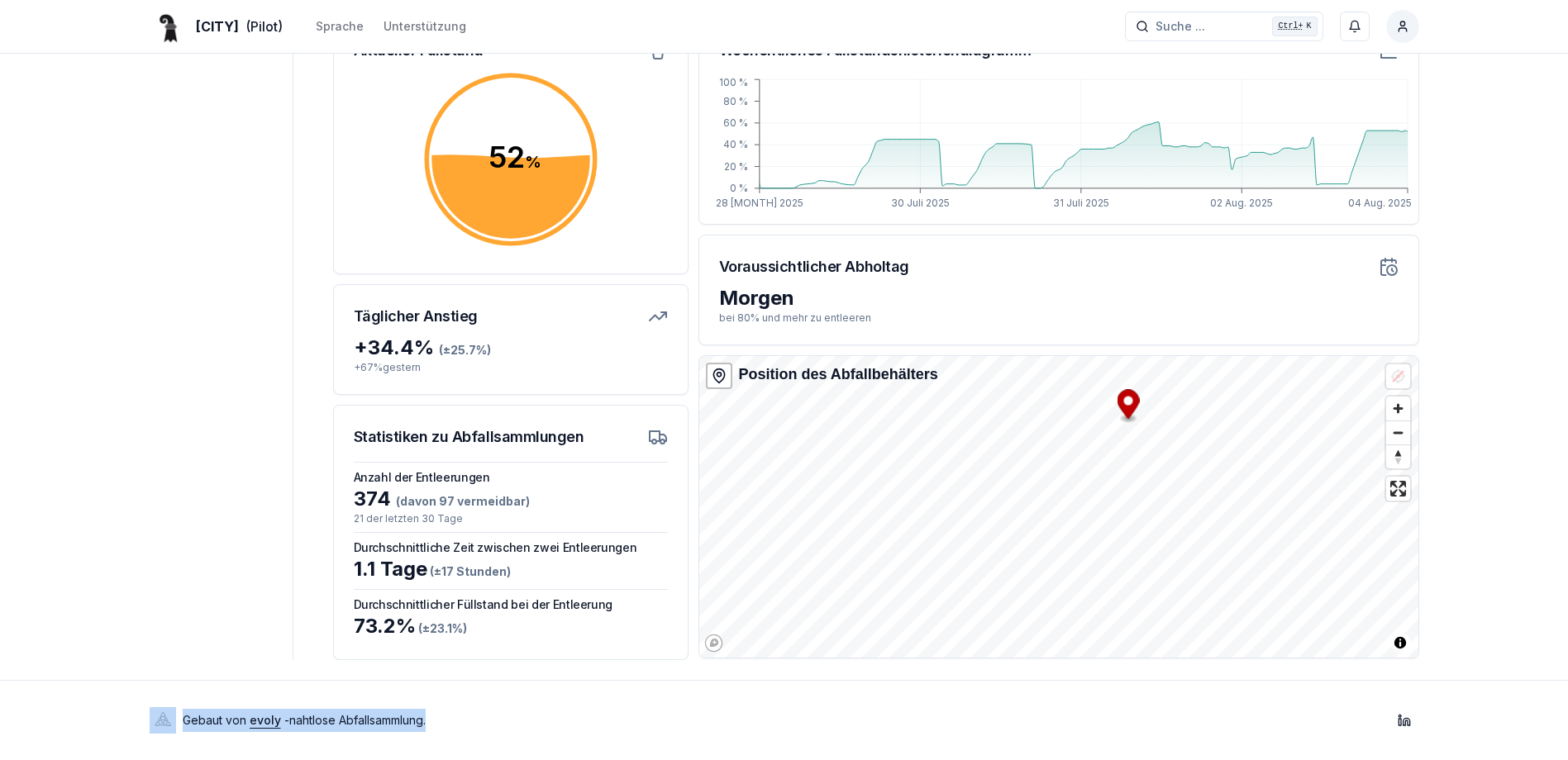 click 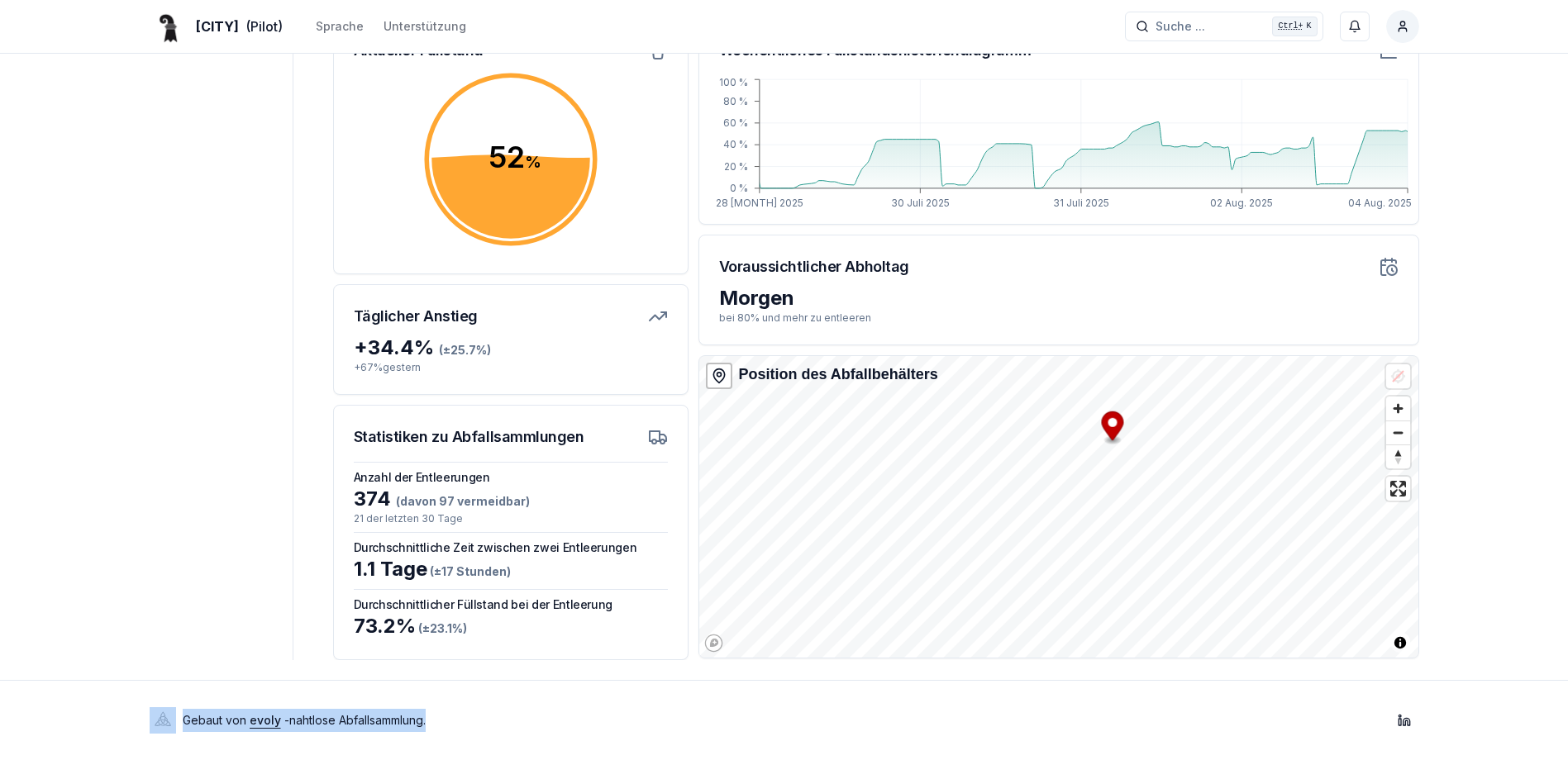 click on "Basel (Pilot) Sprache Unterstützung Suche ... Suche ... Ctrl+ K Osmon Llolluni Armaturenbrett Karte Abfallbehälter Sammlungen H Strassburgerallee 58 Abfallbehälter Typ 110L Kübel Standort Strassburger Reinigung Tags - Übersicht Geschichte Aktueller Füllstand 52 % 52 % Täglicher Anstieg + 34.4 %   (± 25.7 %) + 67 %  gestern Statistiken zu Abfallsammlungen Anzahl der Entleerungen 374    (davon 97 vermeidbar) 21   der letzten 30 Tage Durchschnittliche Zeit zwischen zwei Entleerungen 1.1 Tage   (± 17 Stunden ) Durchschnittlicher Füllstand bei der Entleerung 73.2 %   (± 23.1 %) Wöchentliches Füllstandshistoriendiagramm 28 Juli 2025 30 Juli 2025 31 Juli 2025 02 Aug. 2025 04 Aug. 2025 0 % 20 % 40 % 60 % 80 % 100 % Voraussichtlicher Abholtag Morgen bei 80% und mehr zu entleeren Position des Abfallbehälters © Mapbox   © OpenStreetMap   Improve this map Gebaut von   evoly   -  nahtlose Abfallsammlung . Linkedin" at bounding box center [784, 258] 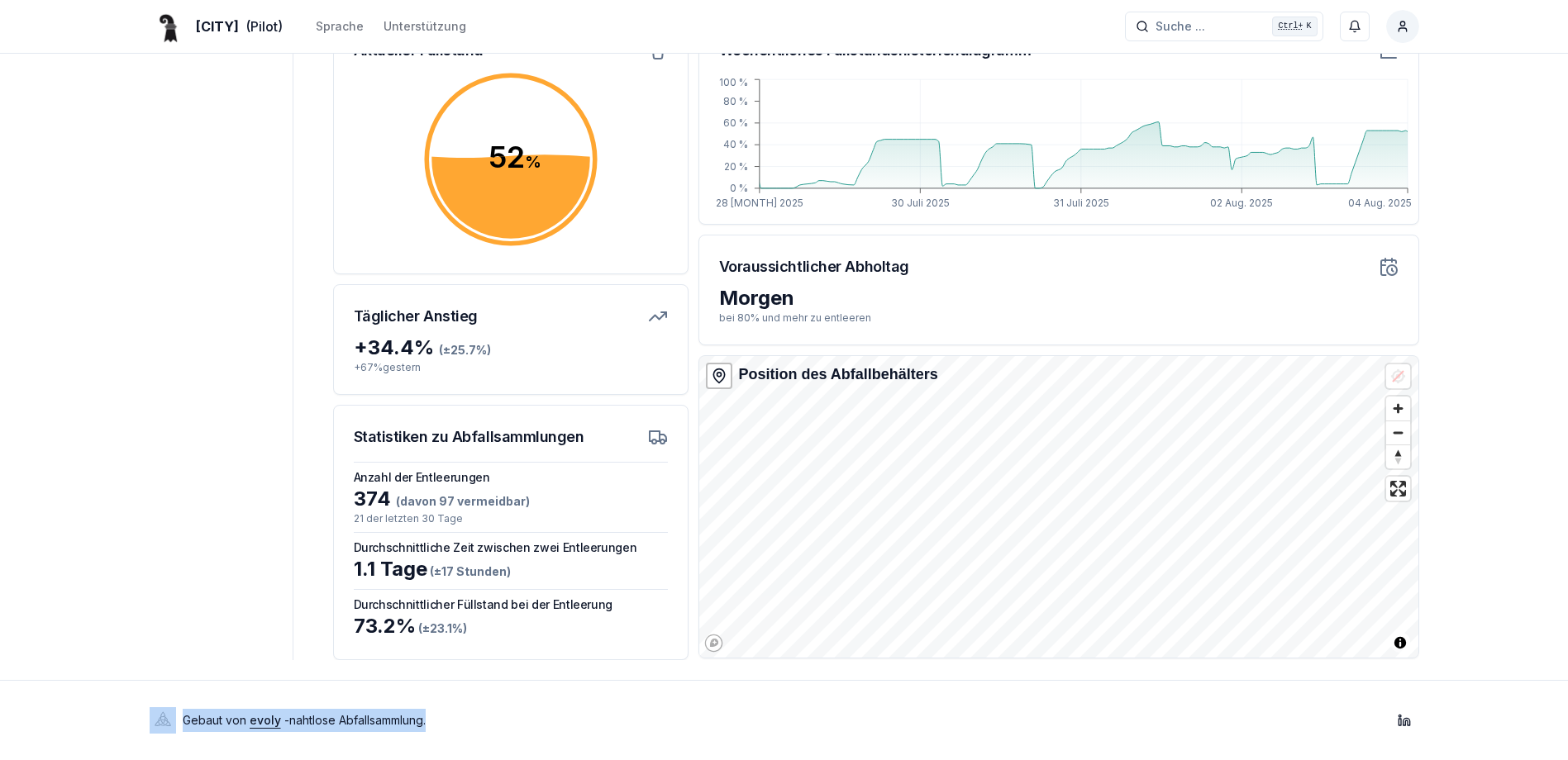 click on "Basel (Pilot) Sprache Unterstützung Suche ... Suche ... Ctrl+ K Osmon Llolluni Armaturenbrett Karte Abfallbehälter Sammlungen H Strassburgerallee 58 Abfallbehälter Typ 110L Kübel Standort Strassburger Reinigung Tags - Übersicht Geschichte Aktueller Füllstand 52 % 52 % Täglicher Anstieg + 34.4 %   (± 25.7 %) + 67 %  gestern Statistiken zu Abfallsammlungen Anzahl der Entleerungen 374    (davon 97 vermeidbar) 21   der letzten 30 Tage Durchschnittliche Zeit zwischen zwei Entleerungen 1.1 Tage   (± 17 Stunden ) Durchschnittlicher Füllstand bei der Entleerung 73.2 %   (± 23.1 %) Wöchentliches Füllstandshistoriendiagramm 28 Juli 2025 30 Juli 2025 31 Juli 2025 02 Aug. 2025 04 Aug. 2025 0 % 20 % 40 % 60 % 80 % 100 % Voraussichtlicher Abholtag Morgen bei 80% und mehr zu entleeren Position des Abfallbehälters © Mapbox   © OpenStreetMap   Improve this map Gebaut von   evoly   -  nahtlose Abfallsammlung . Linkedin" at bounding box center (784, 258) 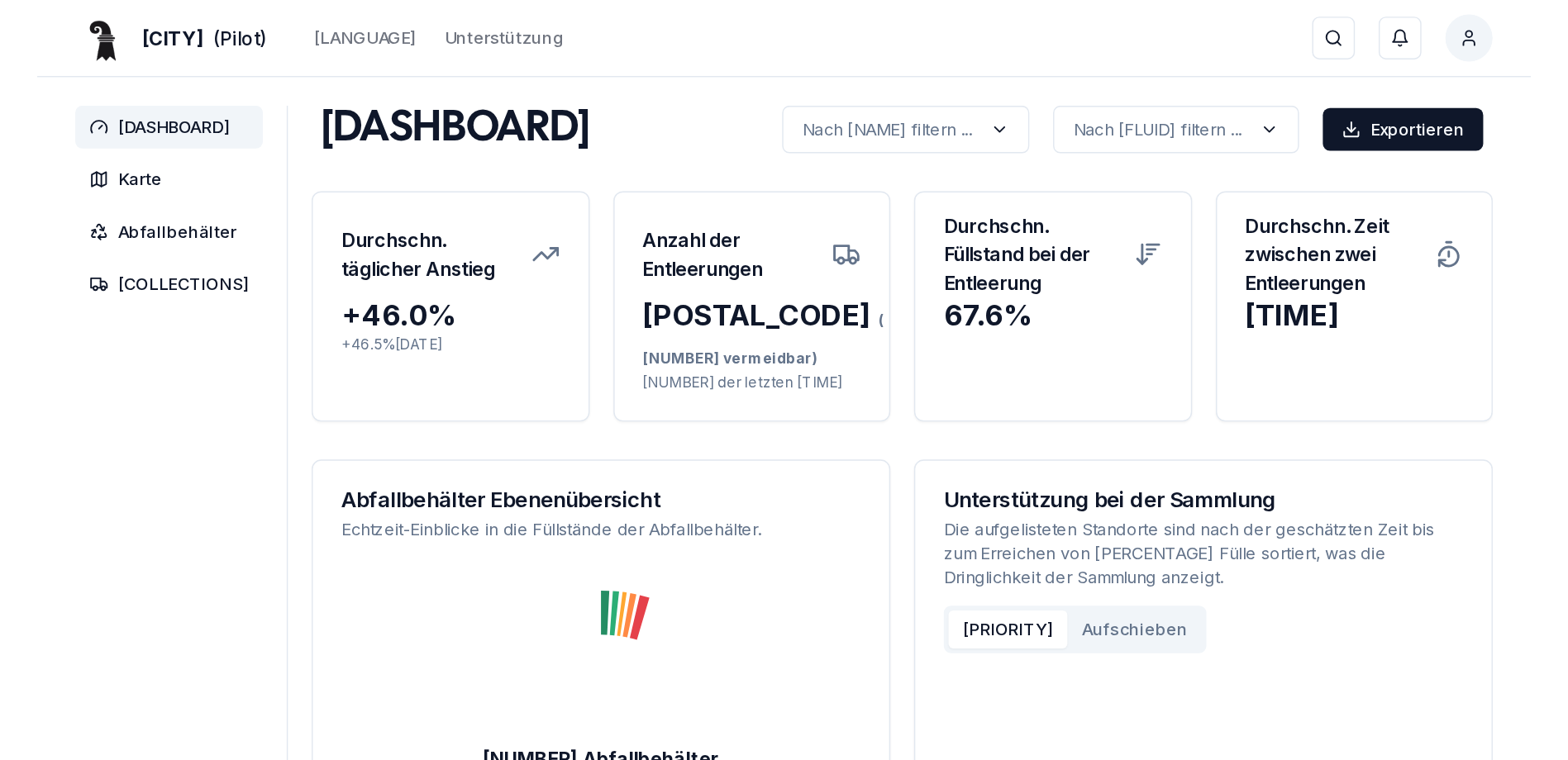 scroll, scrollTop: 0, scrollLeft: 0, axis: both 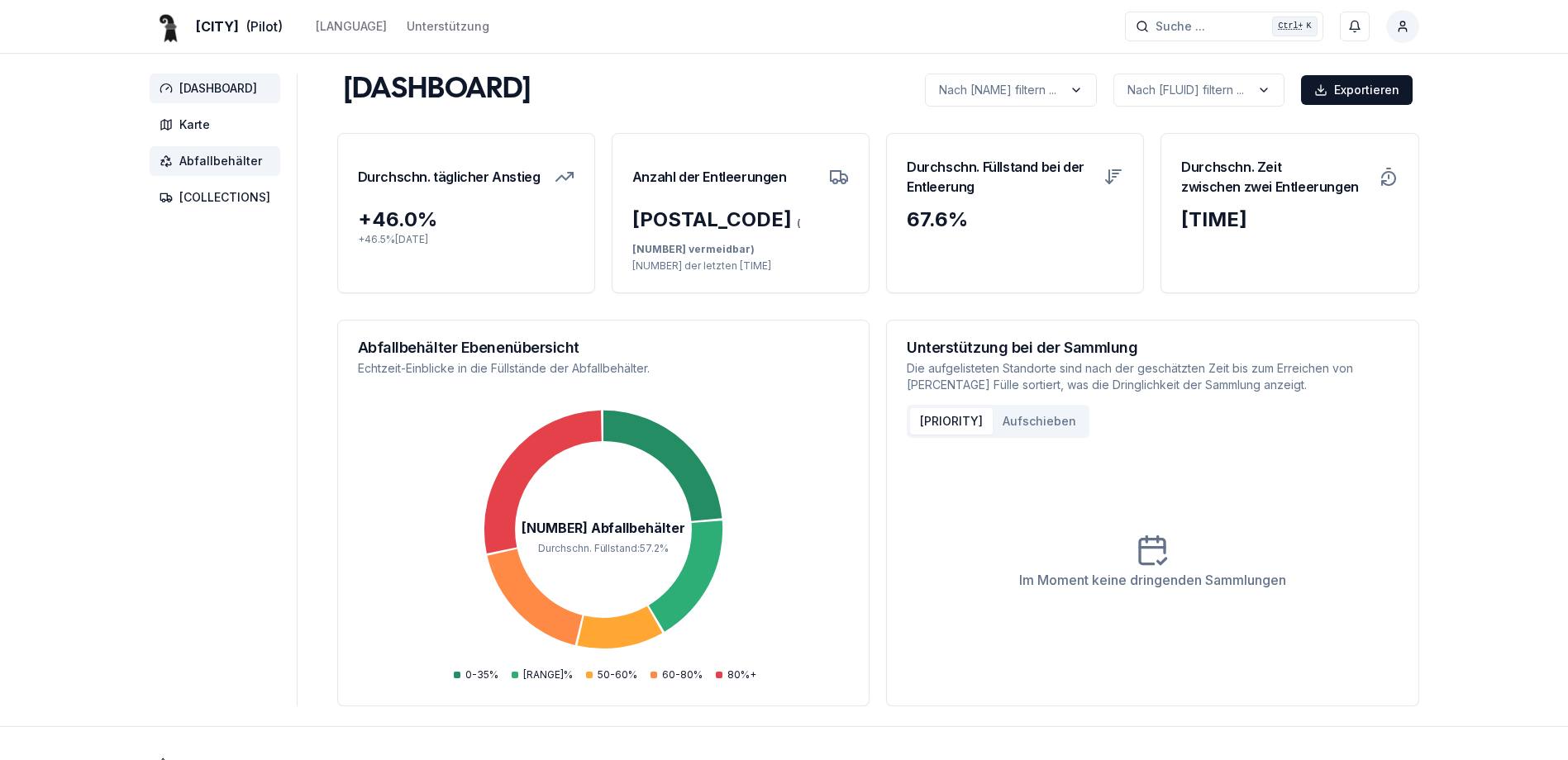 click on "Abfallbehälter" at bounding box center [221, 161] 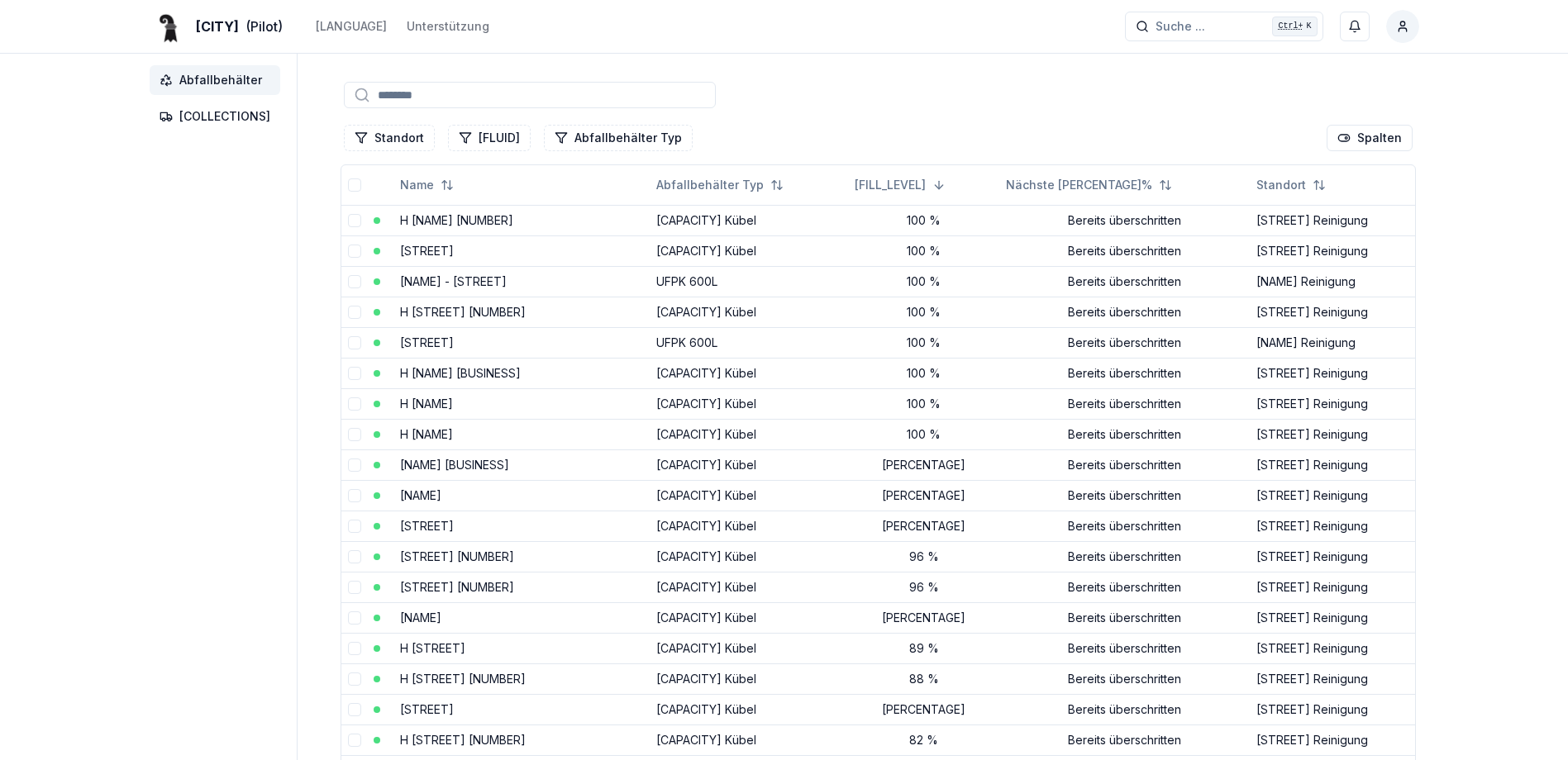 scroll, scrollTop: 0, scrollLeft: 0, axis: both 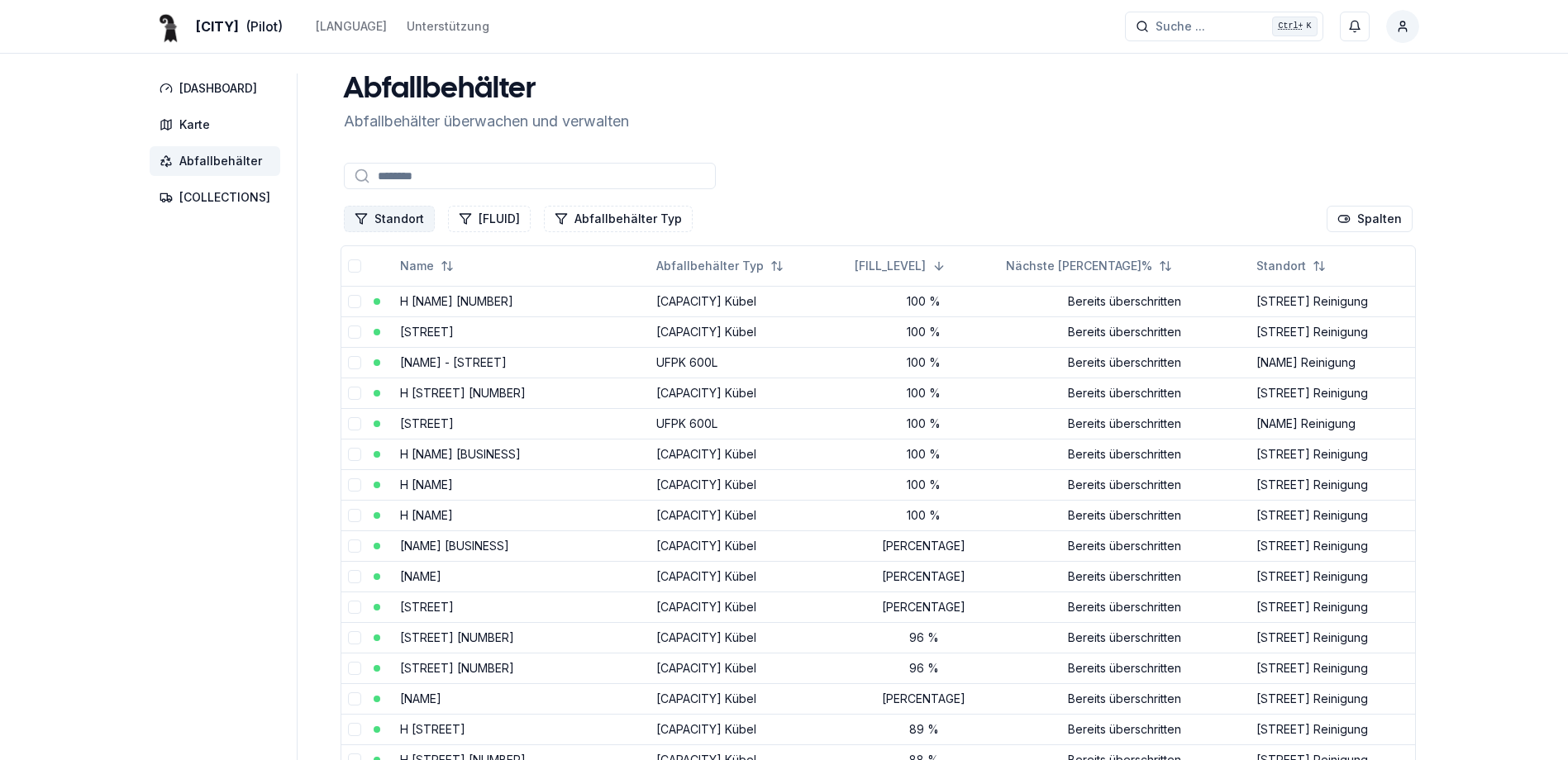 click on "Standort" at bounding box center (389, 219) 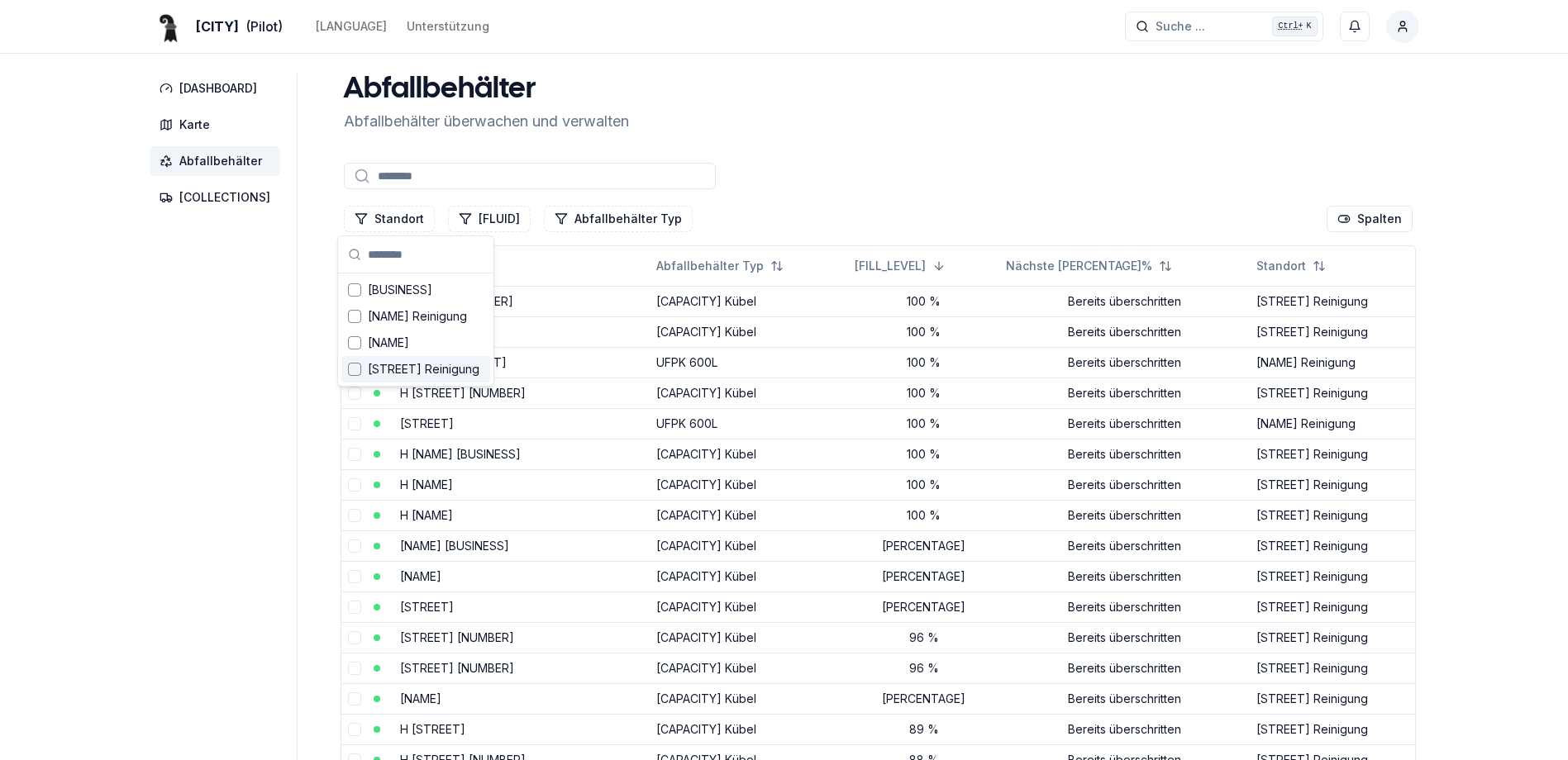 click on "[STREET] Reinigung" at bounding box center [423, 369] 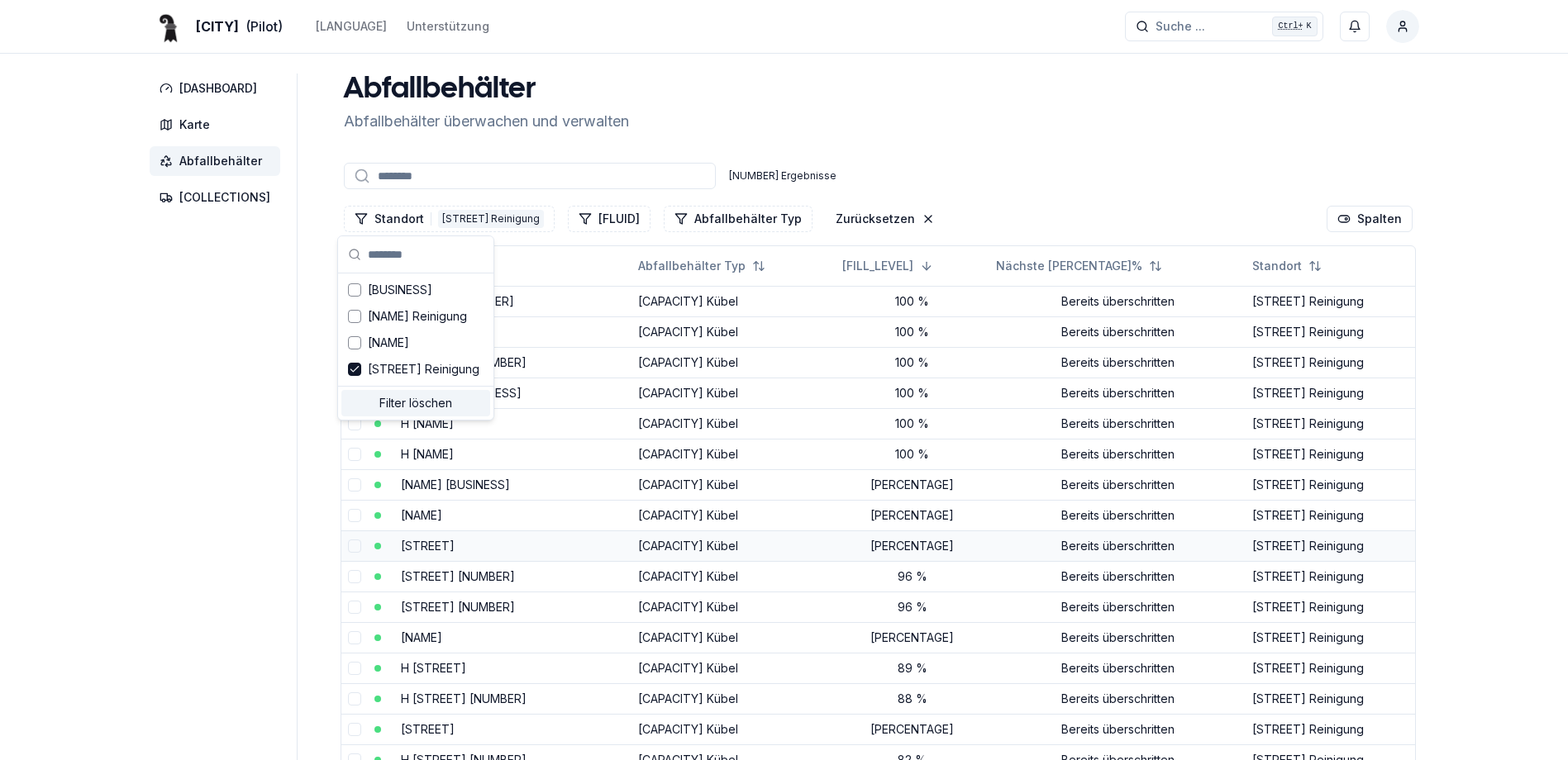 click on "[STREET]" at bounding box center [512, 545] 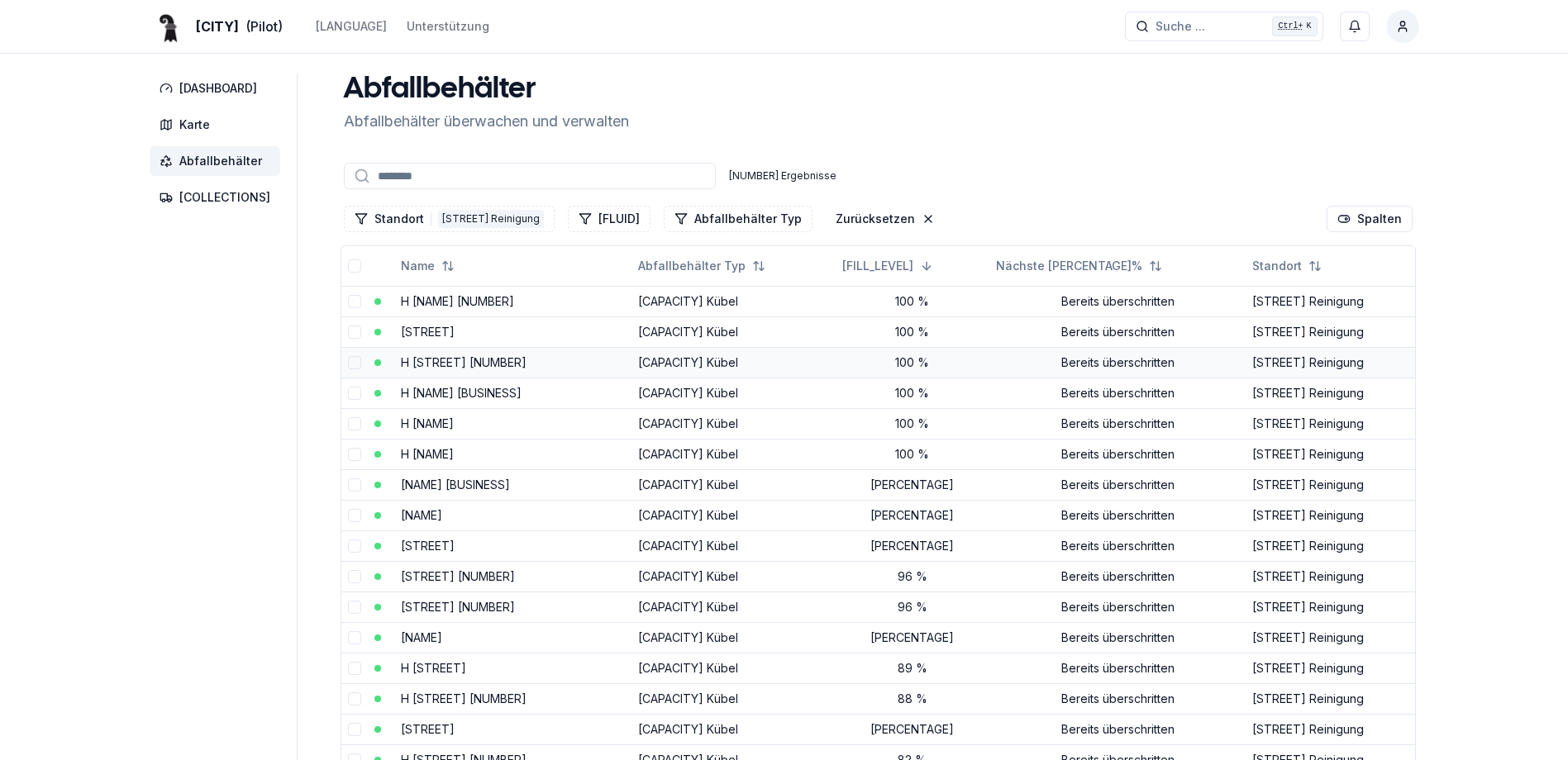 click on "H [STREET] [NUMBER]" at bounding box center (464, 362) 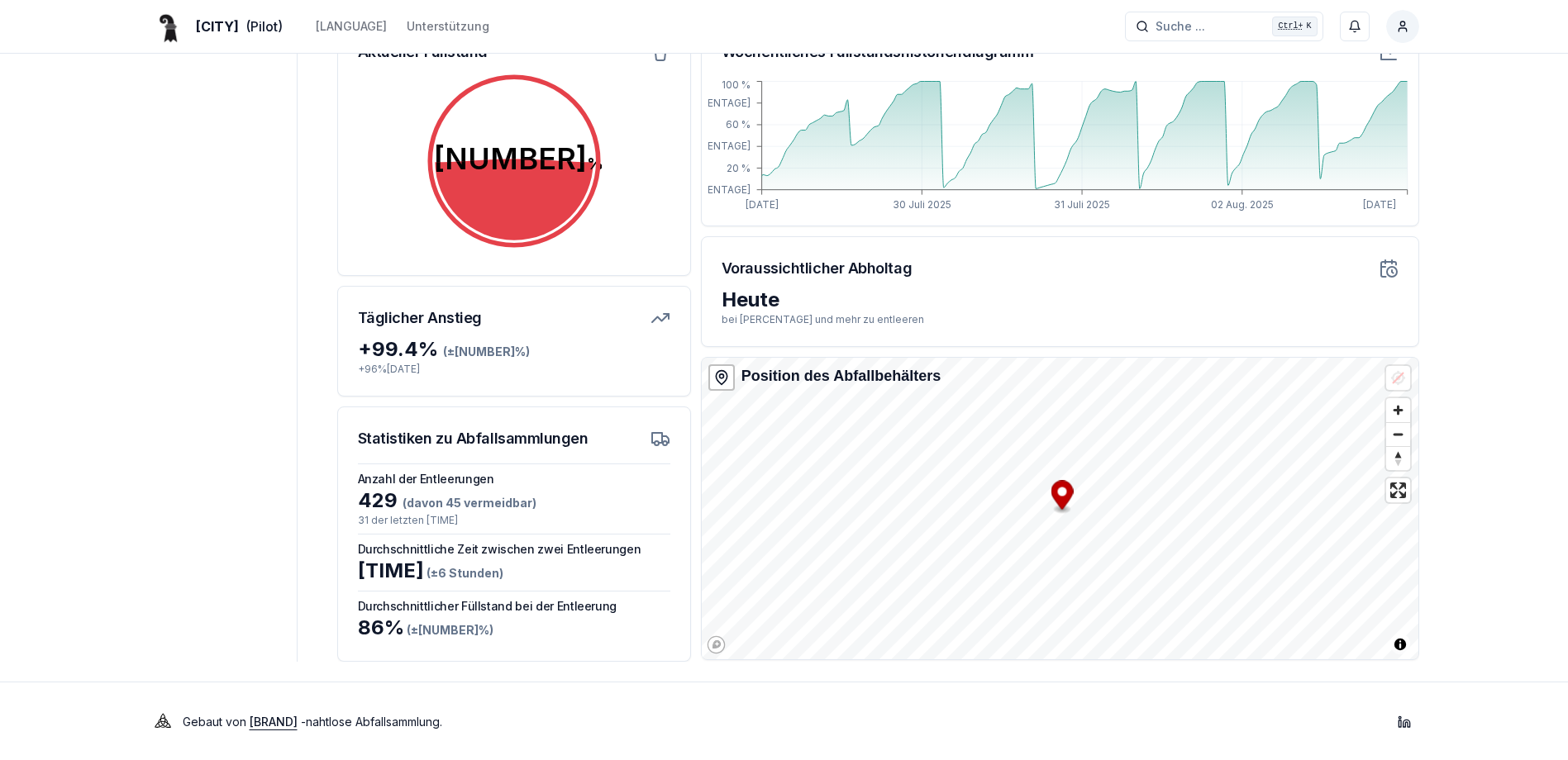 scroll, scrollTop: 244, scrollLeft: 0, axis: vertical 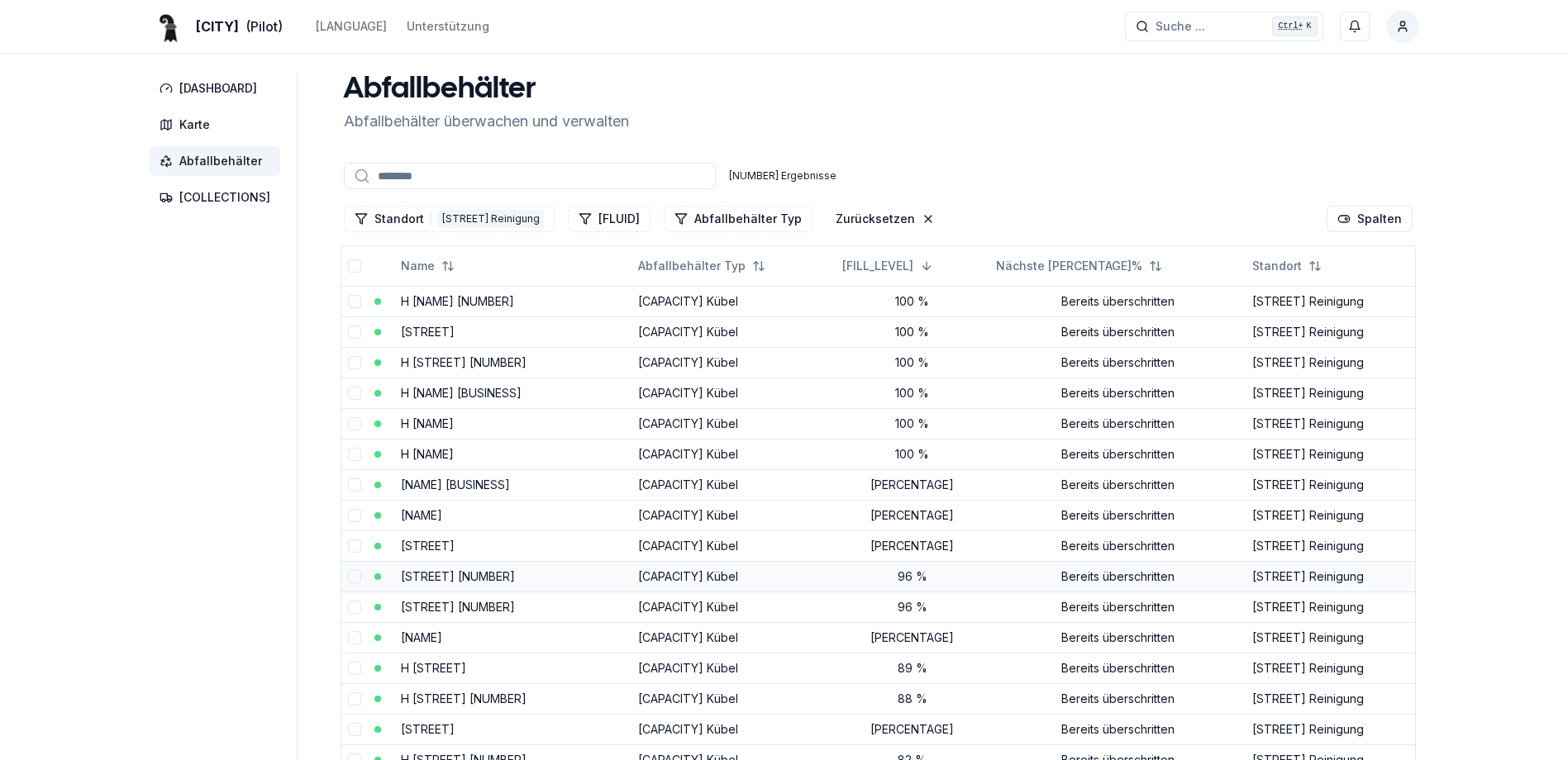 click on "H [NAME] [NUMBER] [CAPACITY] Kübel [PERCENTAGE] Bereits überschritten [NAME] [STREET] [CAPACITY] Kübel [PERCENTAGE] Bereits überschritten [NAME] H [STREET] [NUMBER] [CAPACITY] Kübel [PERCENTAGE] Bereits überschritten [NAME] H [NAME] [BUSINESS] [CAPACITY] Kübel [PERCENTAGE] Bereits überschritten [NAME] H [NAME] [NAME] [CAPACITY] Kübel [PERCENTAGE] Bereits überschritten [NAME] [NAME] [BUSINESS] [CAPACITY] Kübel [PERCENTAGE] Bereits überschritten [NAME] [NAME] [BUSINESS] [CAPACITY] Kübel [PERCENTAGE] Bereits überschritten [NAME] [NAME] [BUSINESS] [CAPACITY] Kübel [PERCENTAGE] Bereits überschritten [NAME] [STREET] [NUMBER] [CAPACITY] Kübel [PERCENTAGE] Bereits überschritten [NAME] [STREET] [NUMBER] [CAPACITY] Kübel [PERCENTAGE] Bereits überschritten [NAME] [STREET] [NUMBER] [CAPACITY] Kübel [PERCENTAGE] Bereits überschritten [NAME] [STREET] [NUMBER] [CAPACITY] Kübel [PERCENTAGE] Bereits überschritten [NAME] [STREET] [NUMBER] [CAPACITY] Kübel [PERCENTAGE] Bereits überschritten [NAME]" at bounding box center (878, 1019) 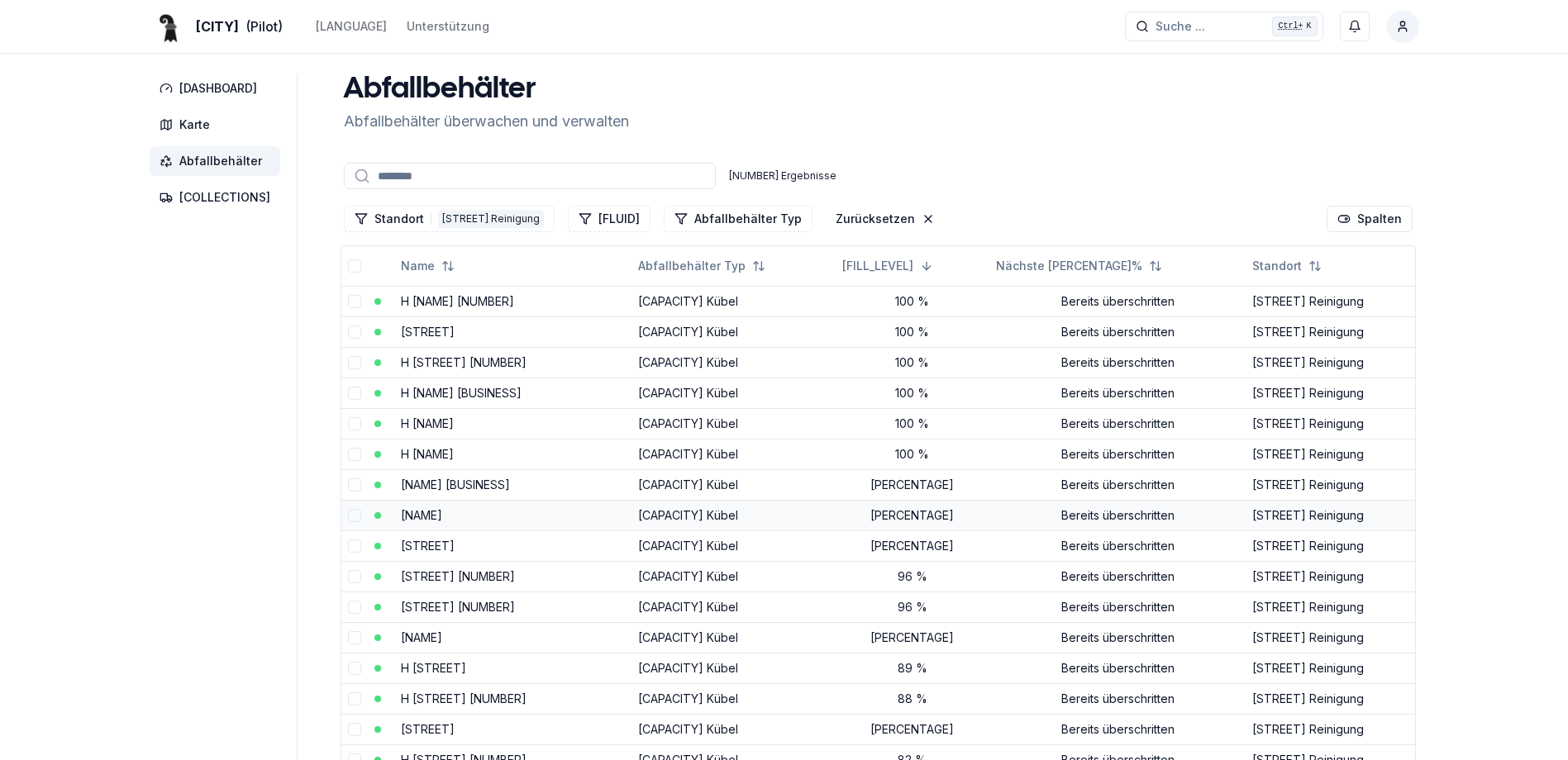 drag, startPoint x: 468, startPoint y: 563, endPoint x: 450, endPoint y: 501, distance: 64.56005 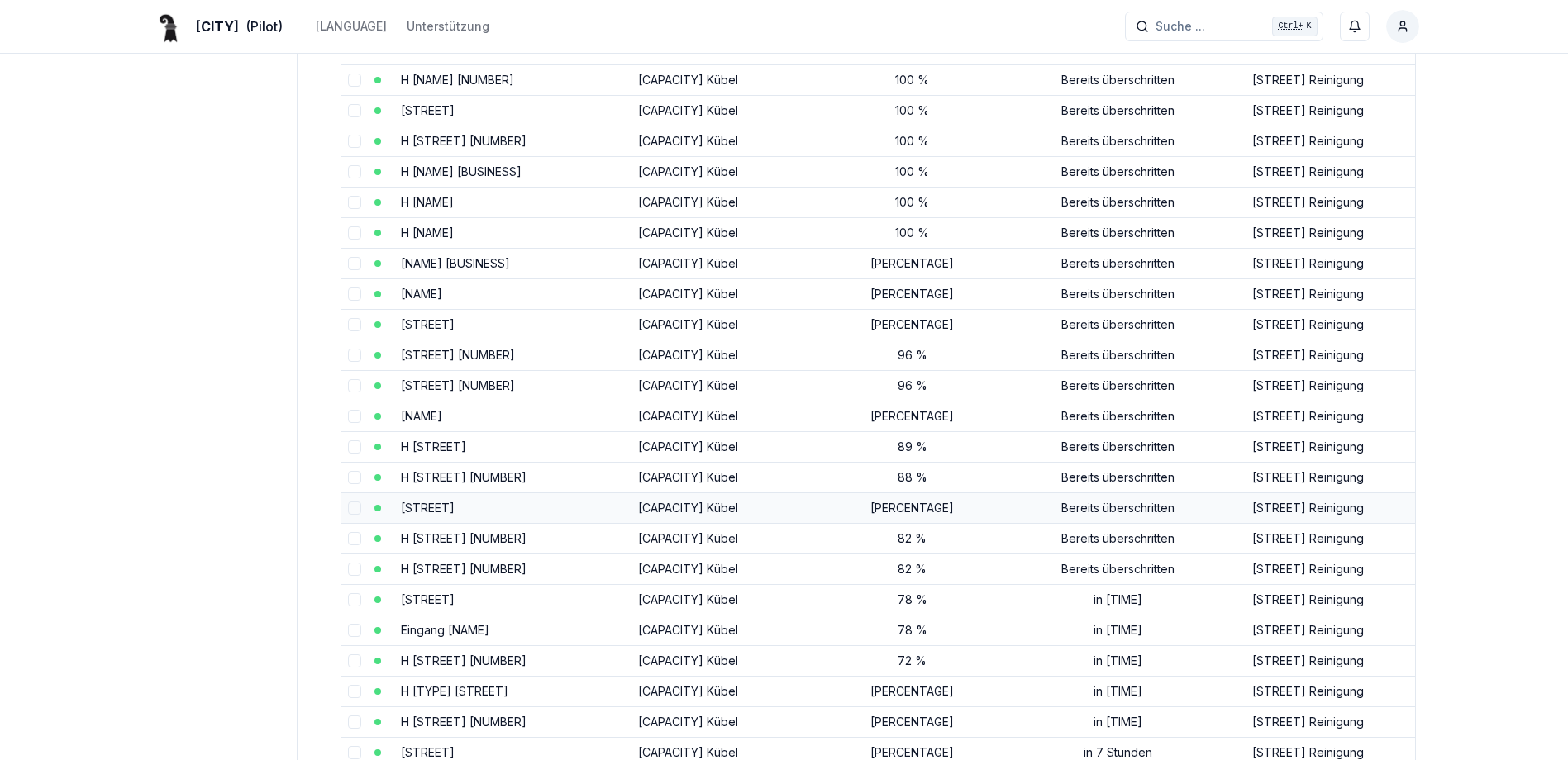 scroll, scrollTop: 248, scrollLeft: 0, axis: vertical 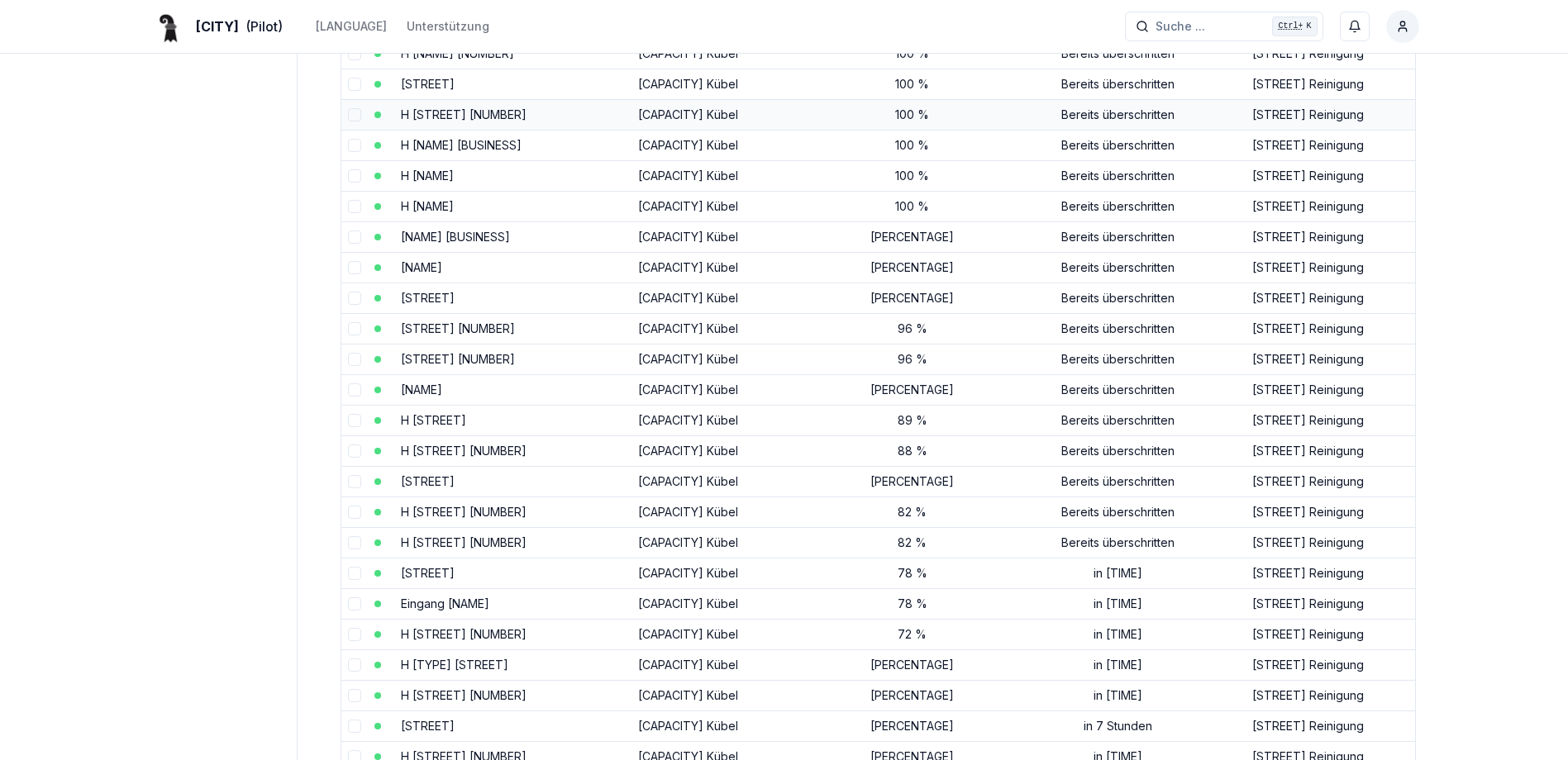 click on "H [STREET] [NUMBER]" at bounding box center [464, 114] 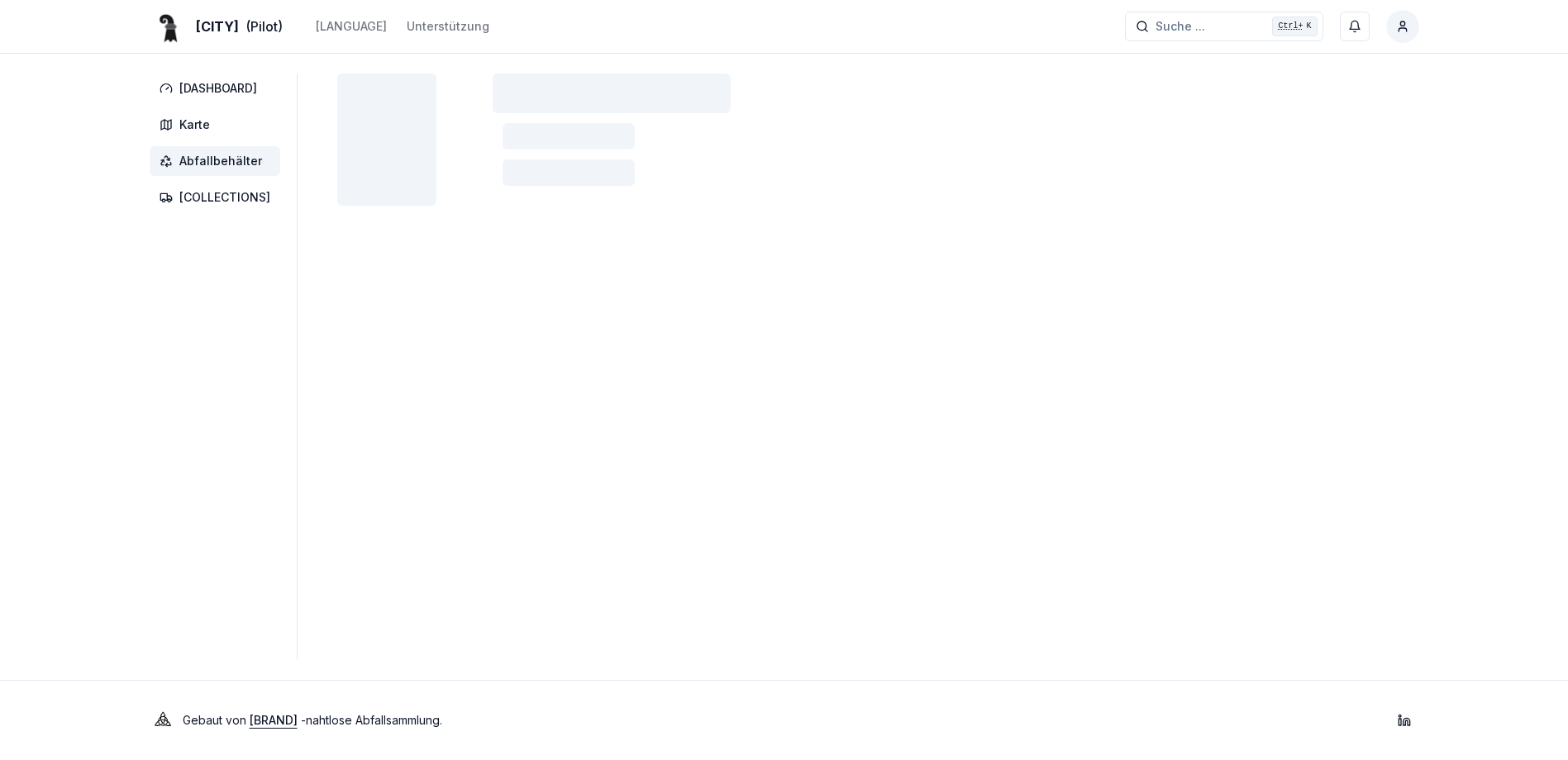 scroll, scrollTop: 0, scrollLeft: 0, axis: both 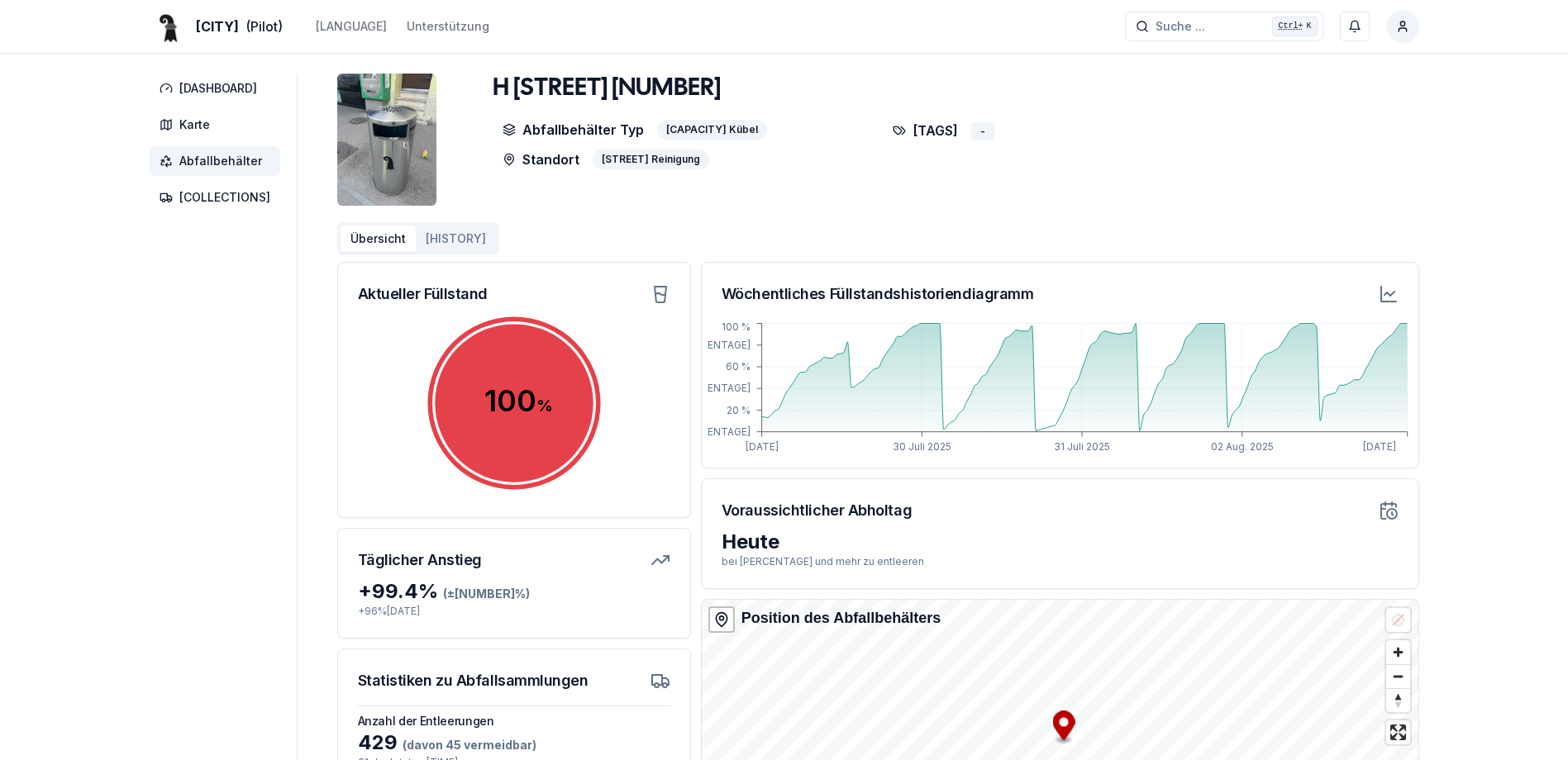 drag, startPoint x: 1518, startPoint y: 673, endPoint x: 1503, endPoint y: 624, distance: 51.244512 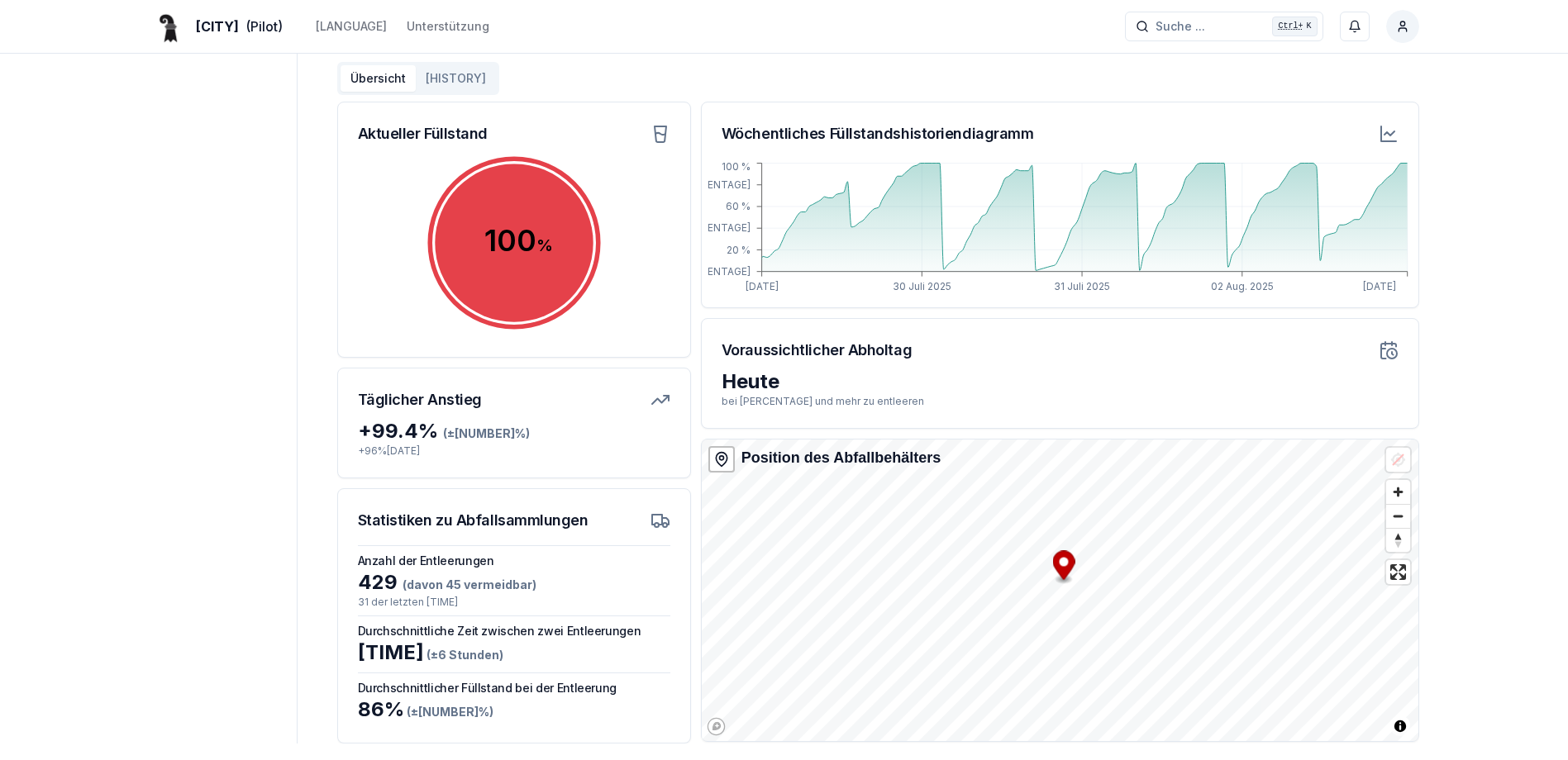 scroll, scrollTop: 165, scrollLeft: 0, axis: vertical 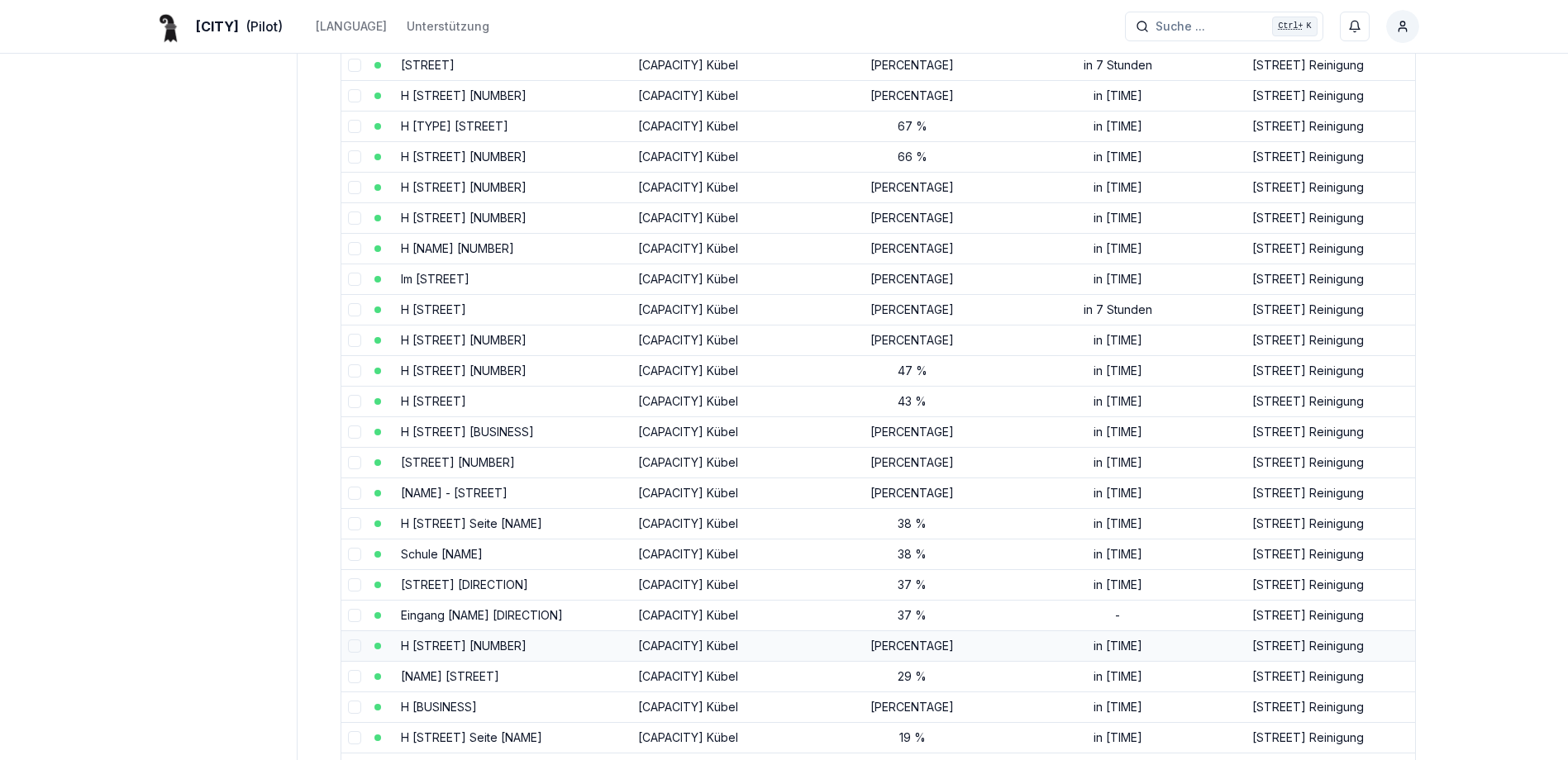 click on "H [STREET] [NUMBER]" at bounding box center (464, 645) 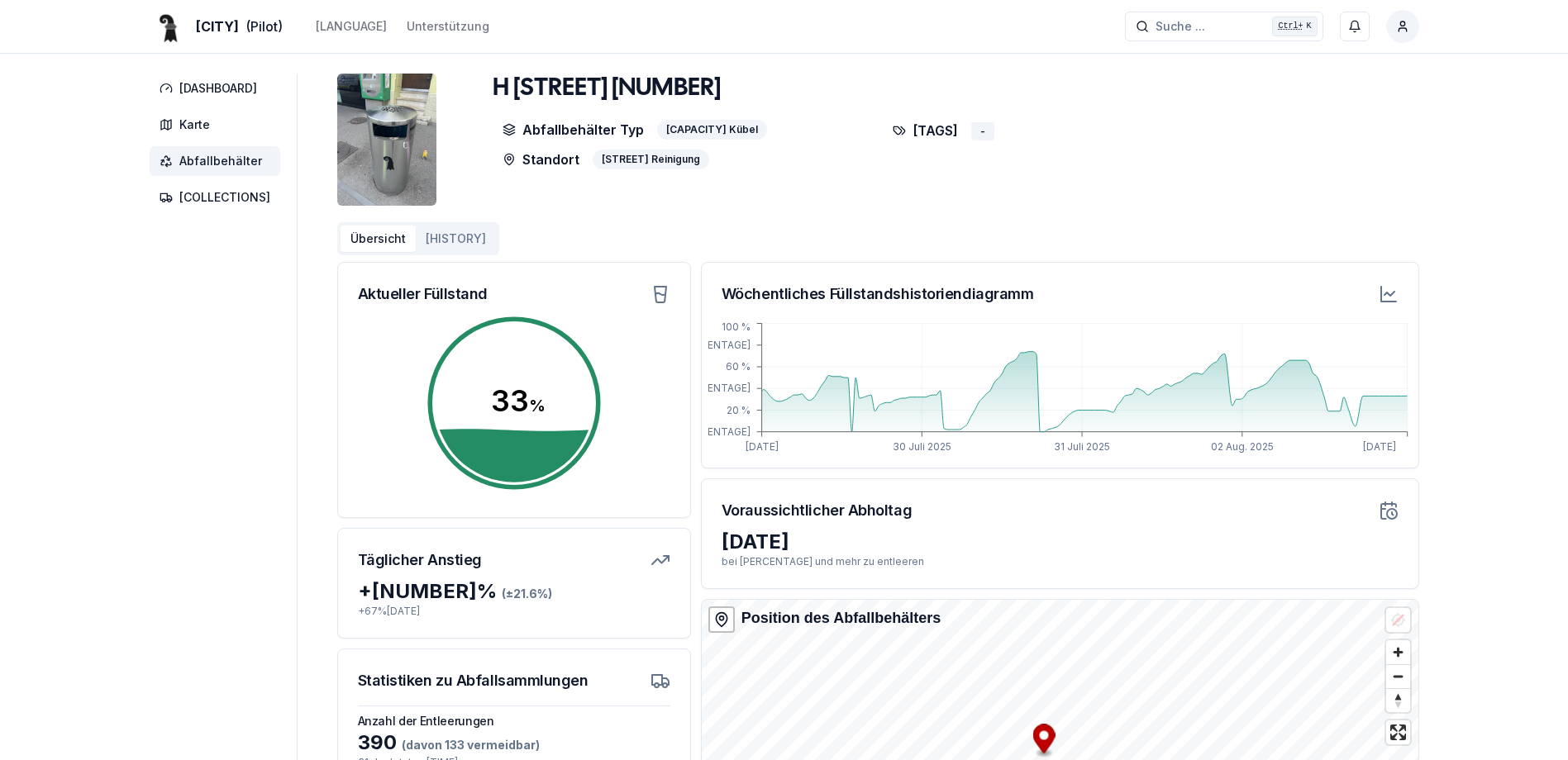 click on "[CITY] (Pilot) [LANGUAGE] [SUPPORT] [SEARCH] ... [SEARCH] ... Ctrl+ K [FIRST] [LAST] [DASHBOARD] [MAP] [NAME] [COLLECTIONS] H [STREET] [NUMBER] [NAME] [CAPACITY] Kübel [LOCATION] [STREET] Reinigung [TAGS] - [OVERVIEW] [HISTORY] Aktueller Füllstand [PERCENTAGE] [PERCENTAGE] Täglicher Anstieg + [PERCENTAGE] % (± [NUMBER] %) + [PERCENTAGE] % [DATE] Statistiken zu Abfallsammlungen Anzahl der Entleerungen [NUMBER] (davon [NUMBER] vermeidbar) [NUMBER] der letzten [TIME] Durchschnittliche Zeit zwischen zwei Entleerungen [TIME] (± [TIME] ) Durchschnittlicher Füllstand bei der Entleerung [PERCENTAGE] (± [NUMBER] %) Wöchentliches Füllstandshistoriendiagramm [DATE] [DATE] [DATE] [DATE] [DATE] [PERCENTAGE] [PERCENTAGE] [PERCENTAGE] [PERCENTAGE] [PERCENTAGE] Voraussichtlicher Abholtag Morgen bei [PERCENTAGE] und mehr zu entleeren Position des Abfallbehälters © [BRAND] © [BRAND] Improve this map Gebaut von [BRAND] - [NAME] . [BRAND]" at bounding box center [784, 501] 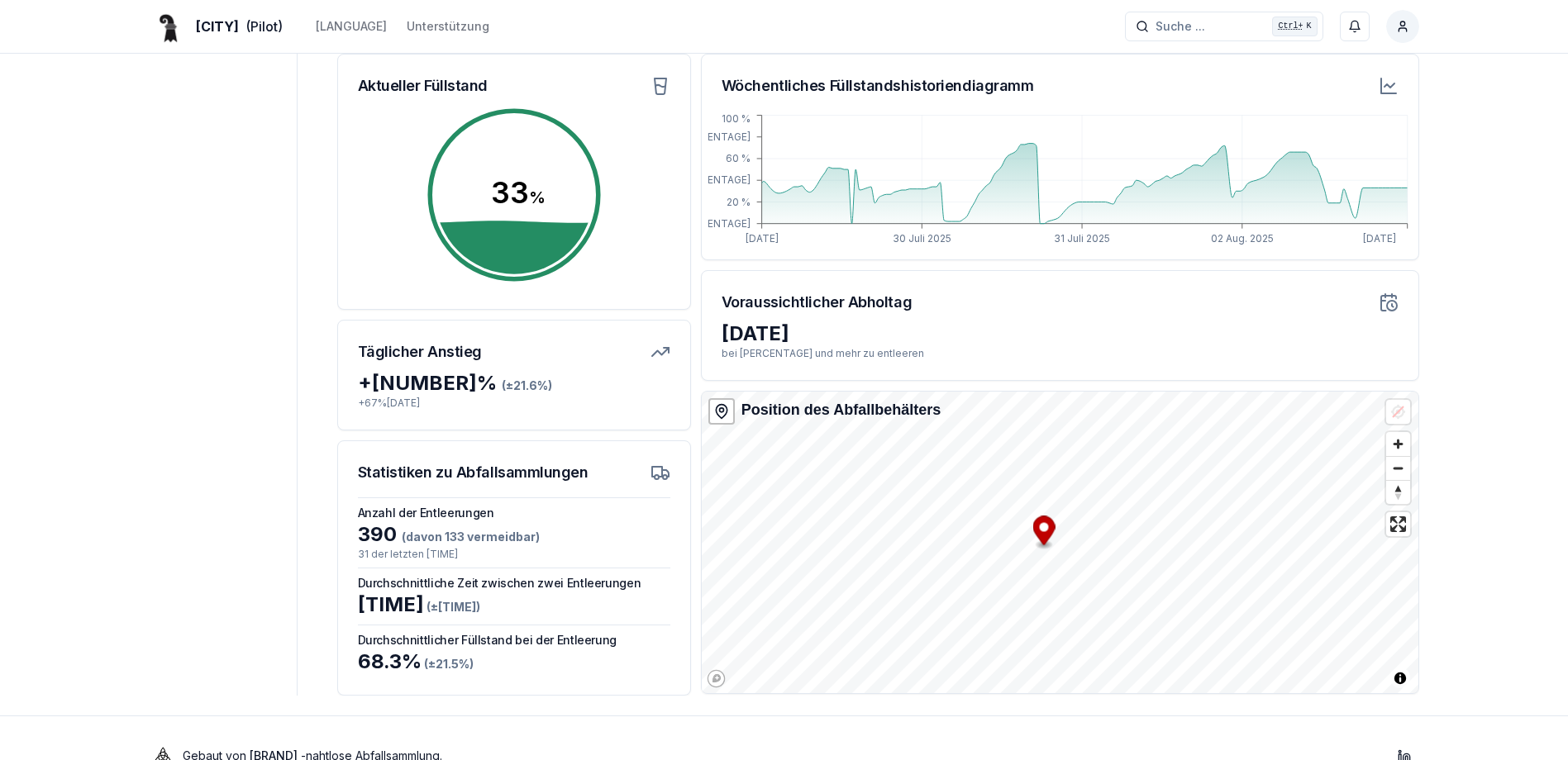 scroll, scrollTop: 244, scrollLeft: 0, axis: vertical 